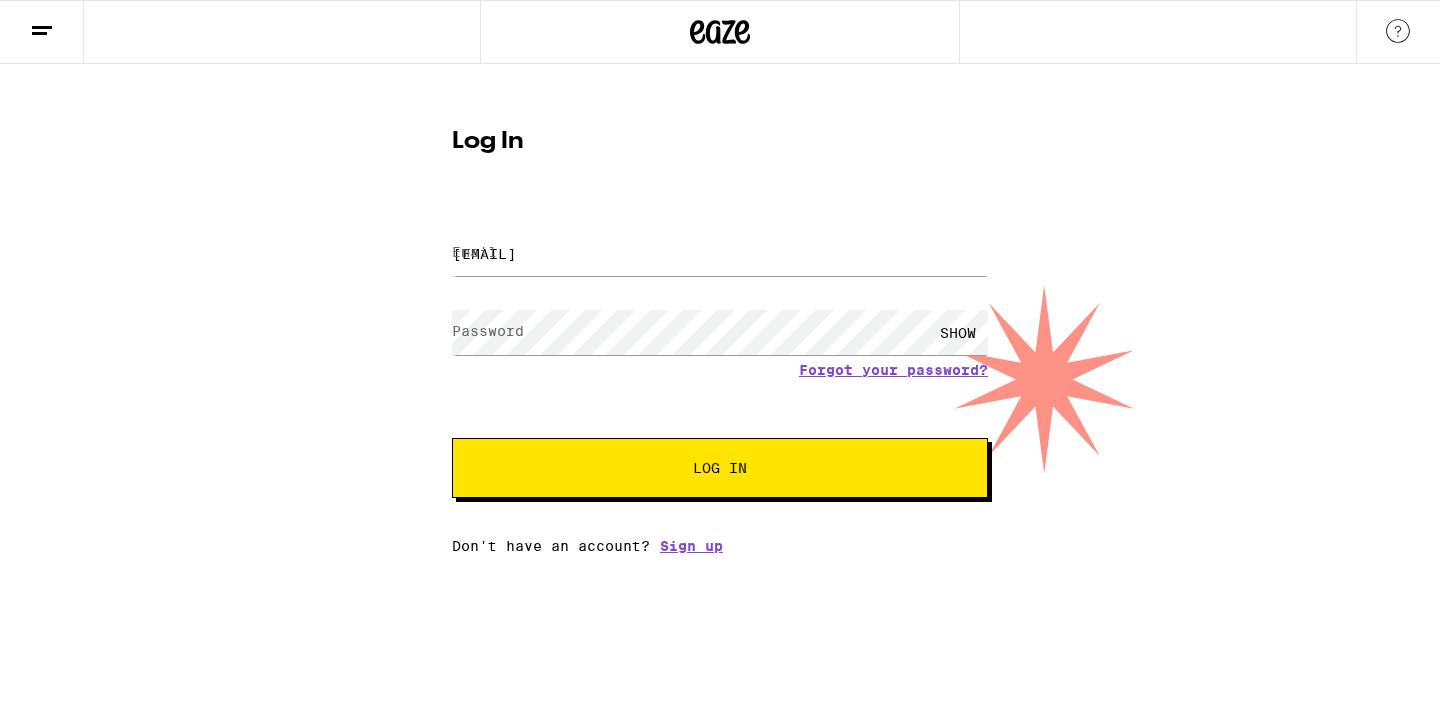 scroll, scrollTop: 0, scrollLeft: 0, axis: both 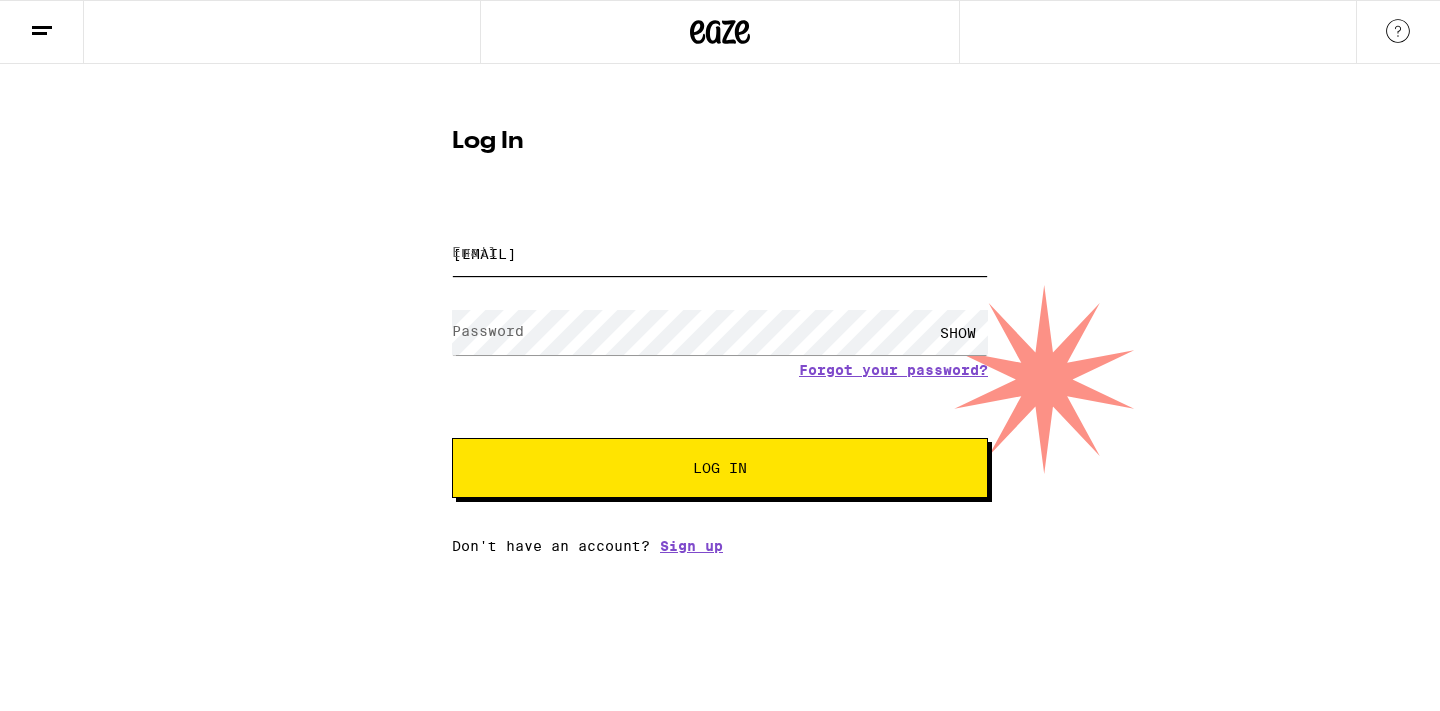 click on "[EMAIL]" at bounding box center (720, 253) 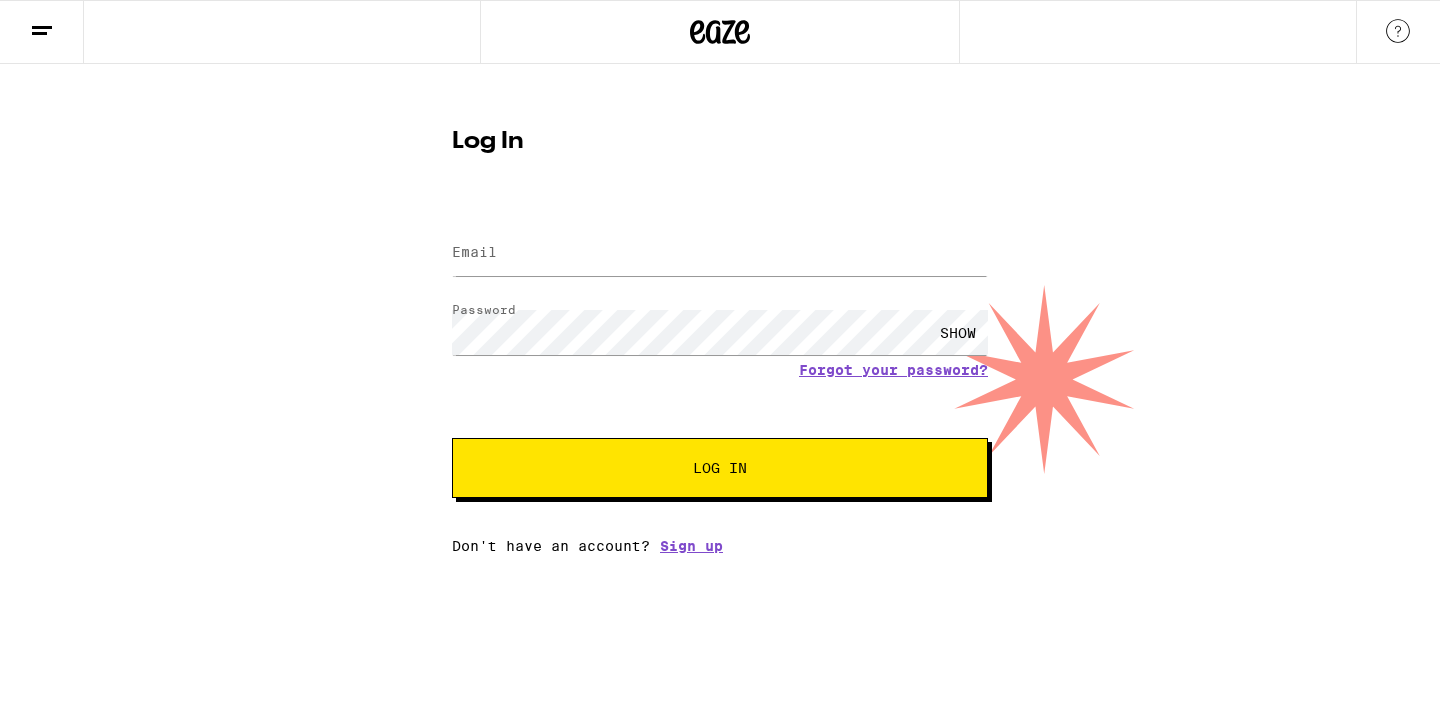 click on "Log In" at bounding box center (720, 468) 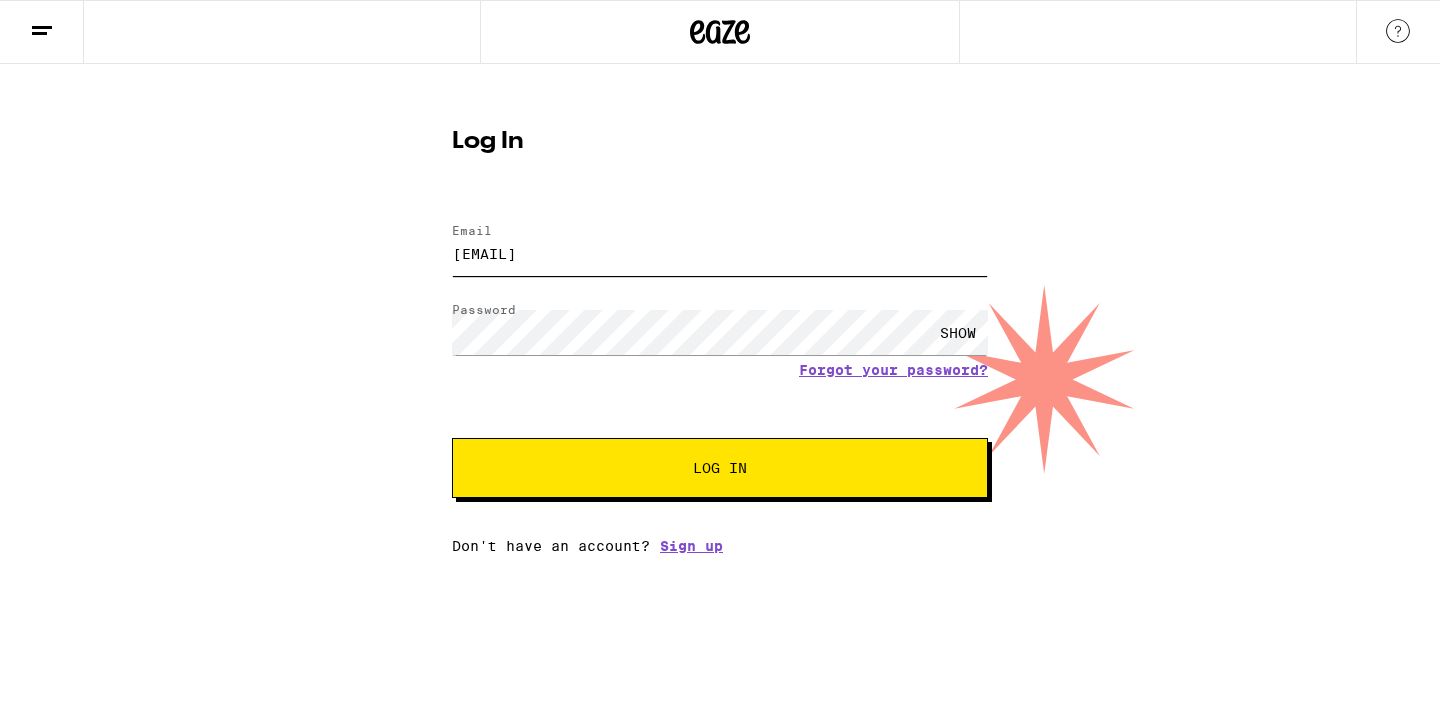 type on "[EMAIL]" 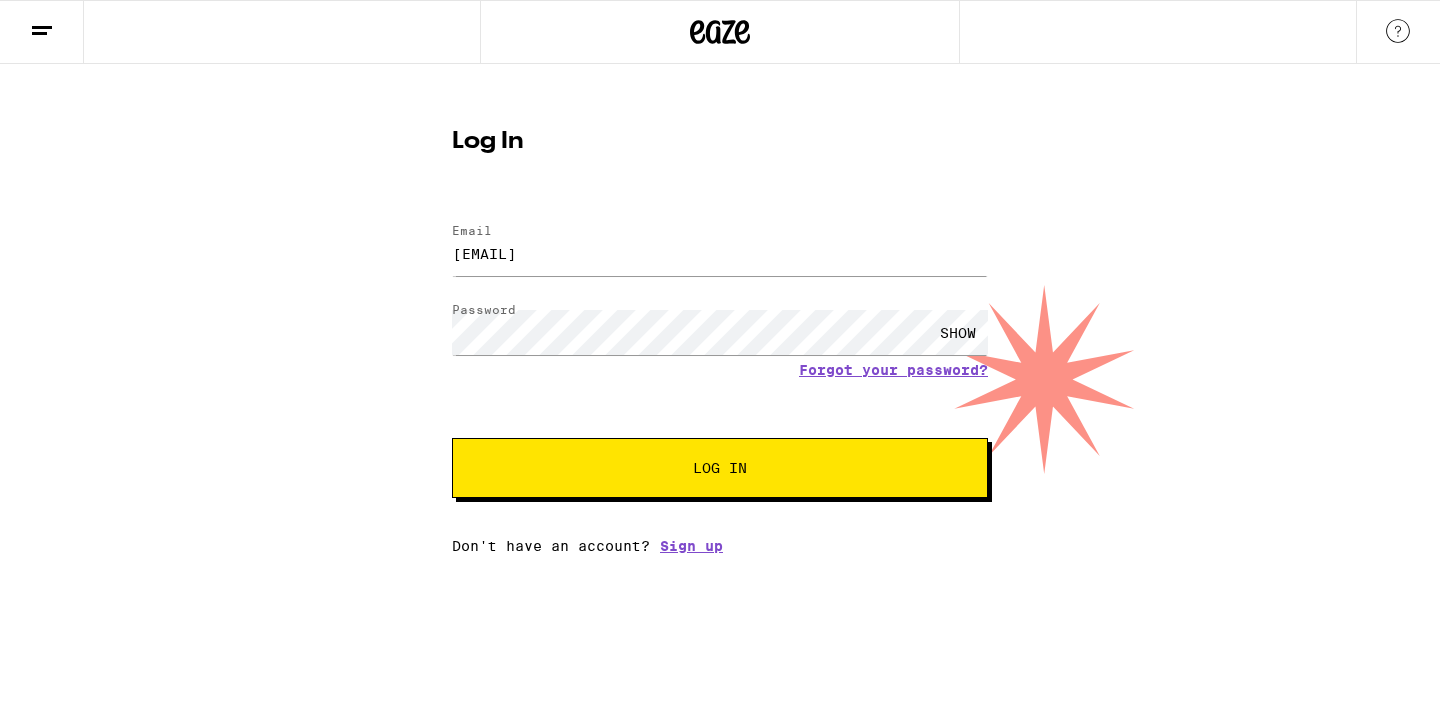 click on "Log In" at bounding box center (720, 468) 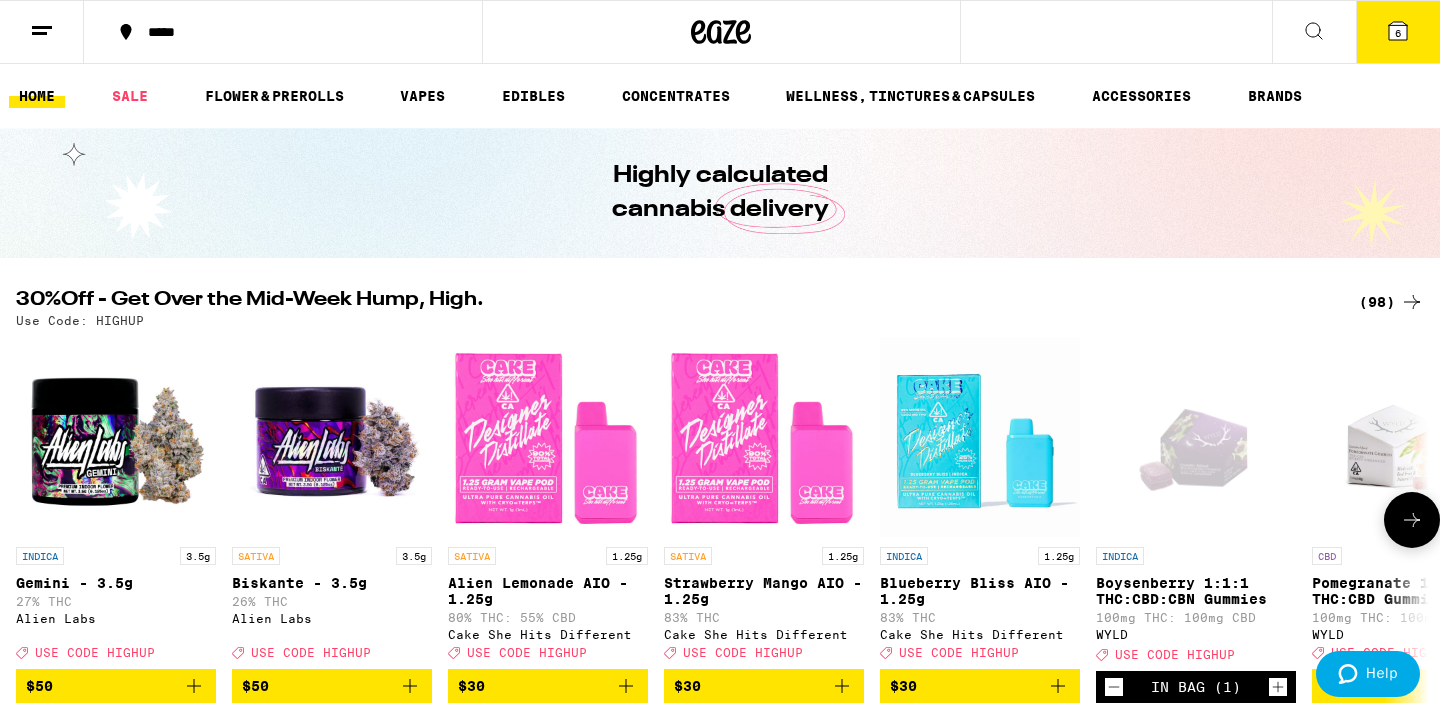 scroll, scrollTop: 0, scrollLeft: 1, axis: horizontal 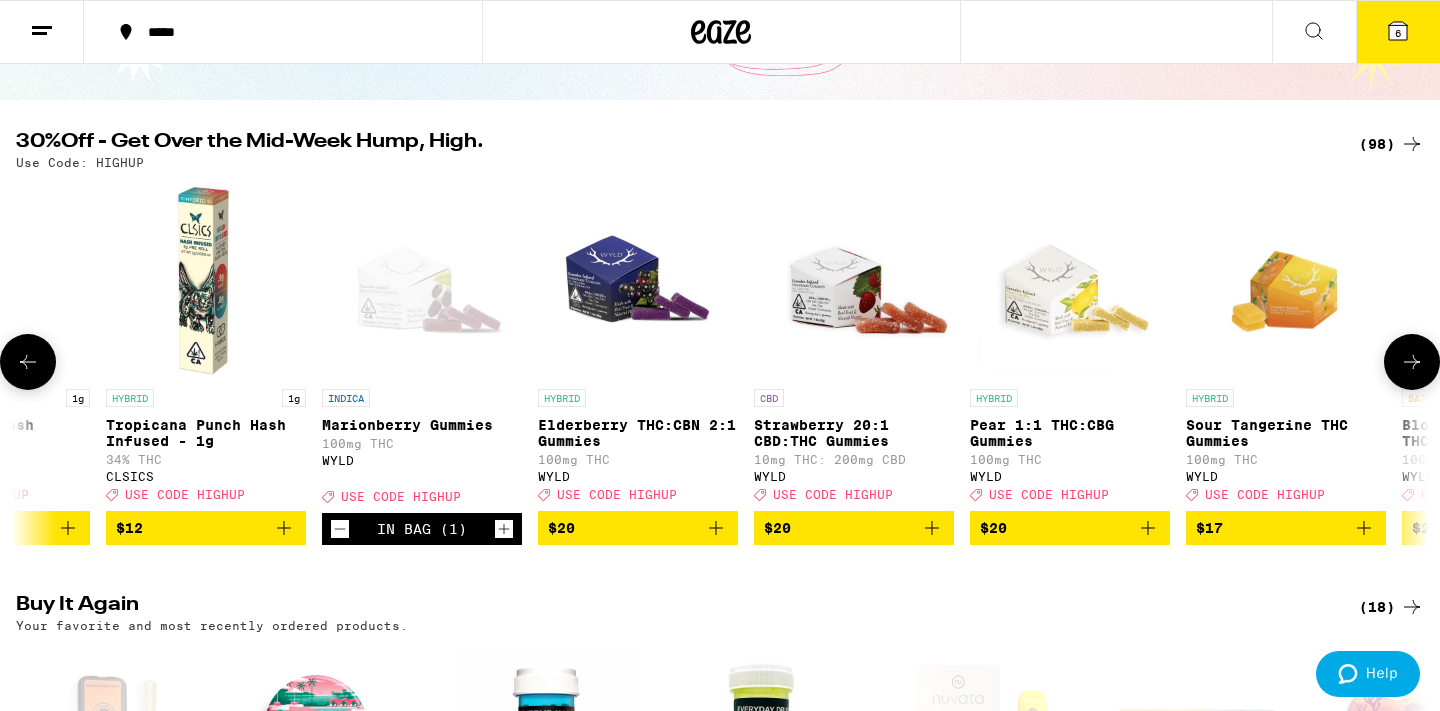 click on "$20" at bounding box center [638, 528] 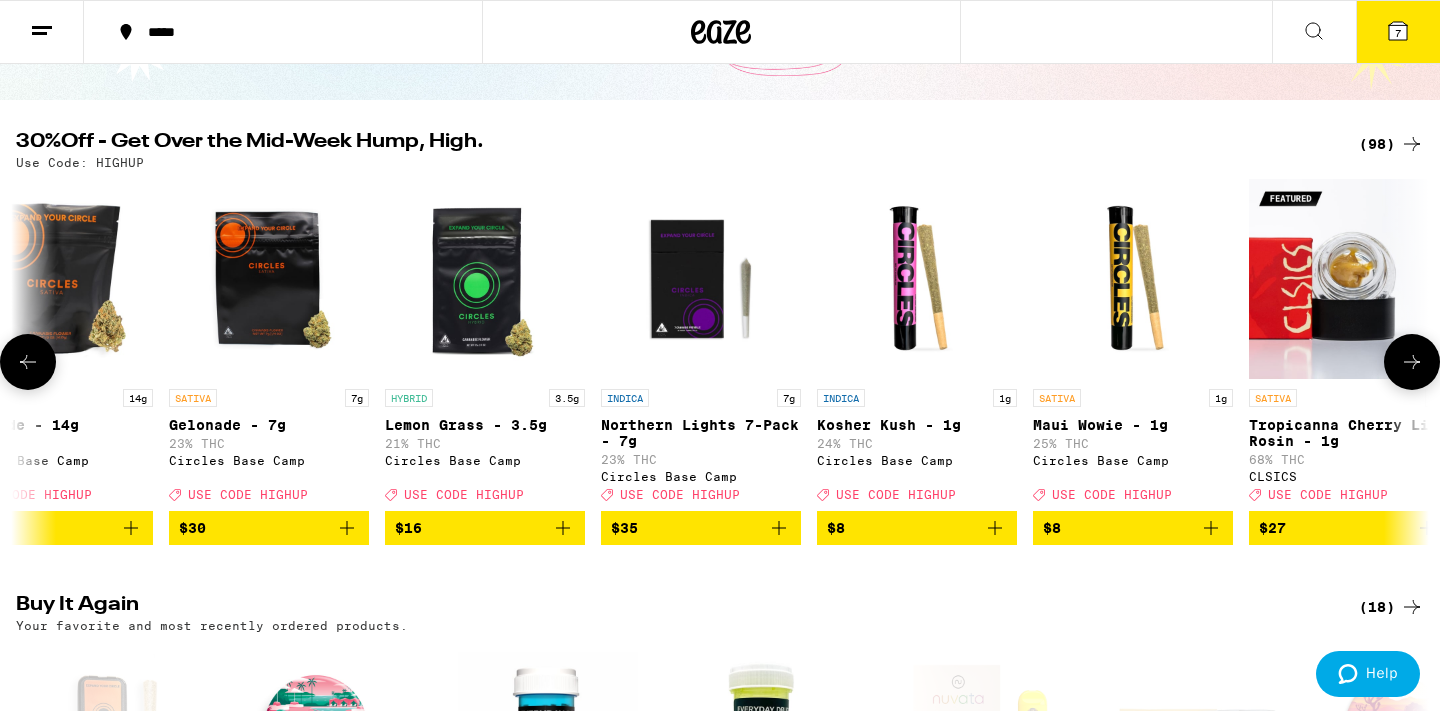 scroll, scrollTop: 0, scrollLeft: 16820, axis: horizontal 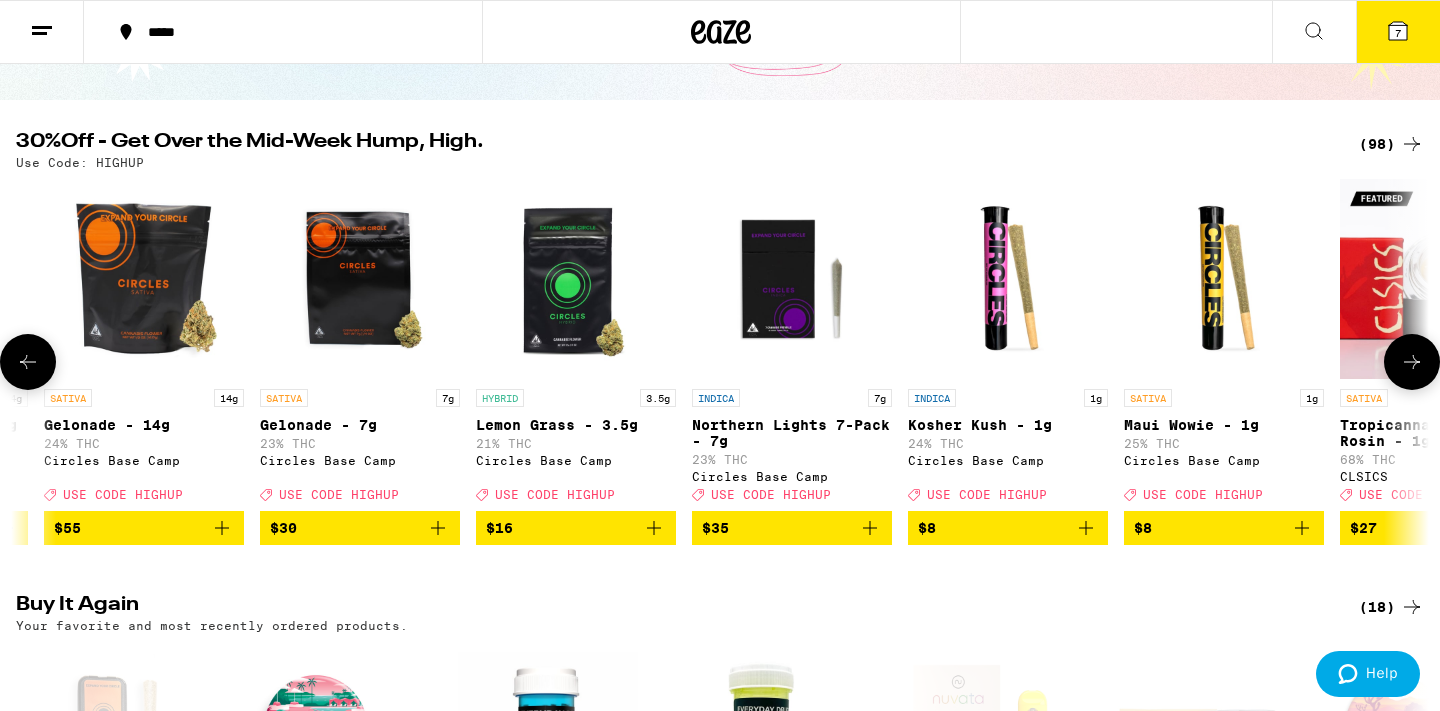 click on "Northern Lights 7-Pack - 7g" at bounding box center (792, 433) 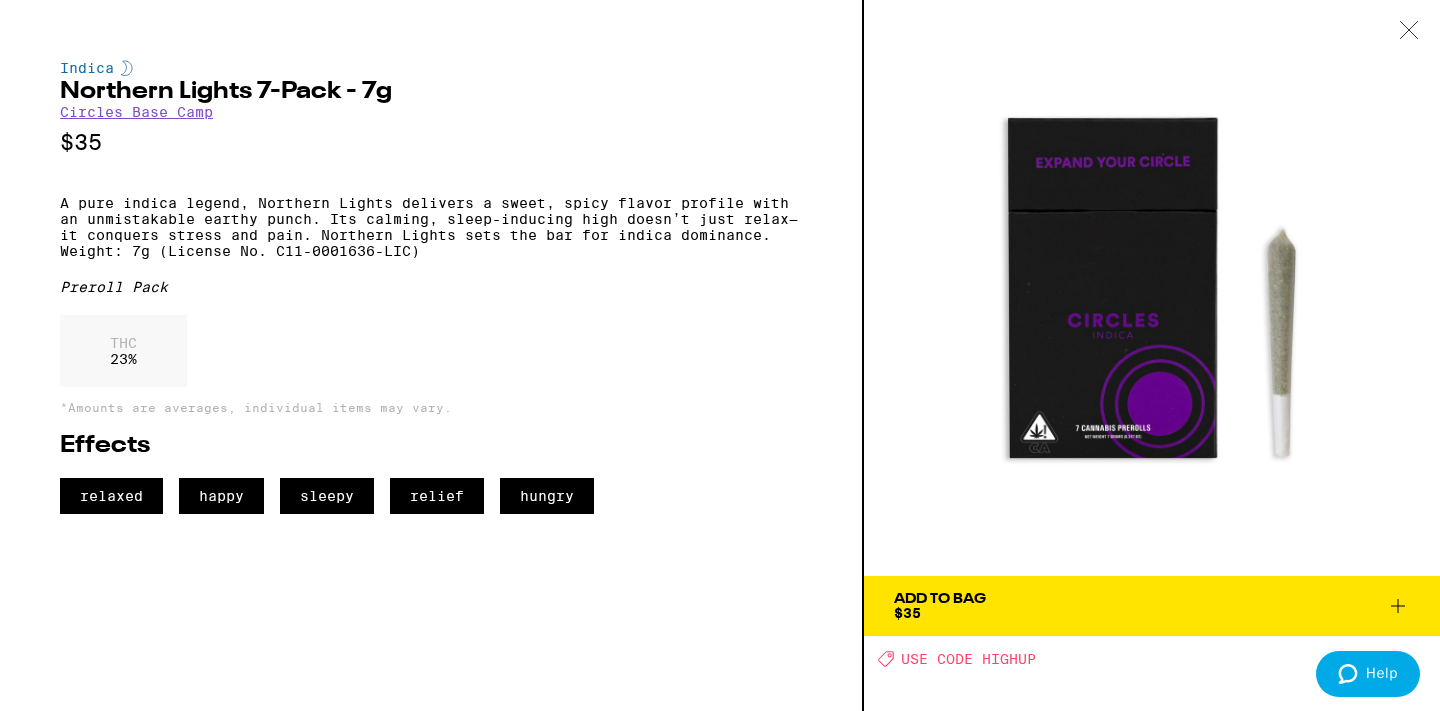 click on "Add To Bag $35" at bounding box center (1152, 606) 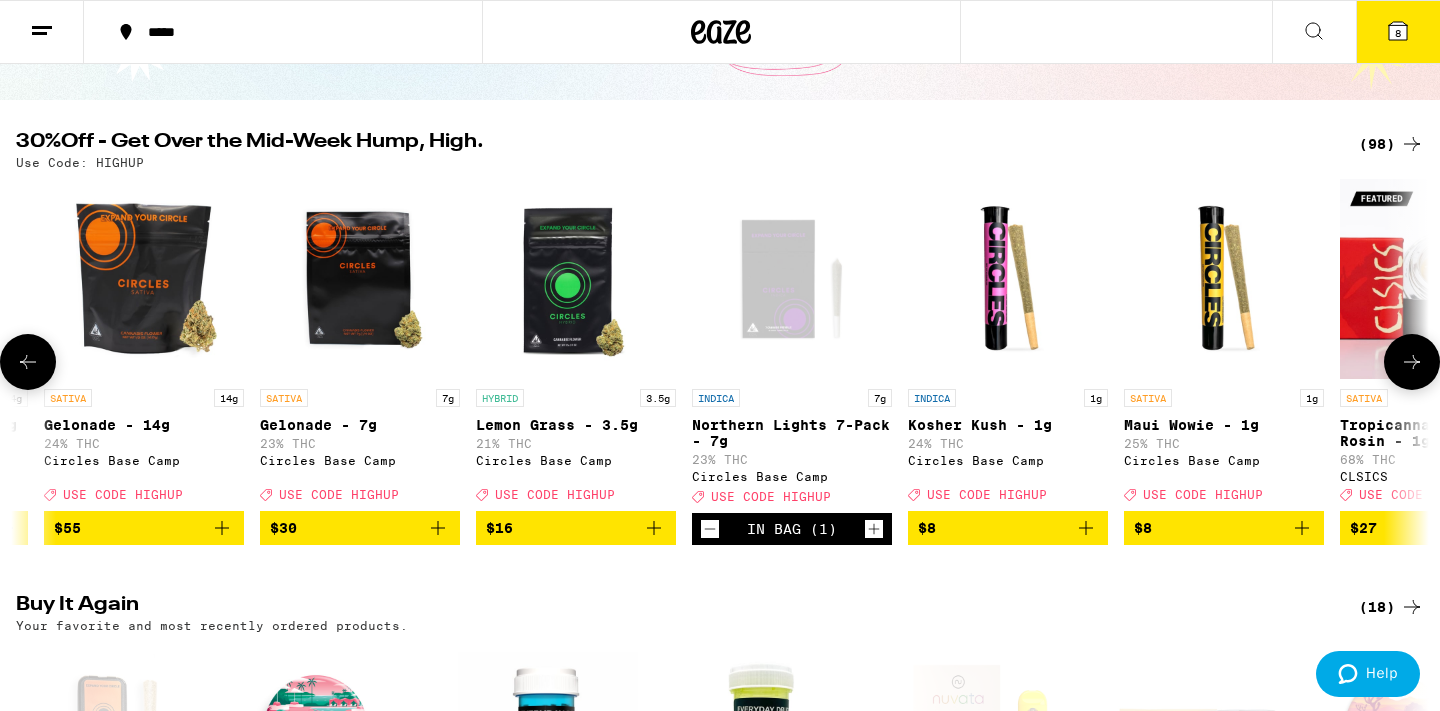 scroll, scrollTop: 153, scrollLeft: 0, axis: vertical 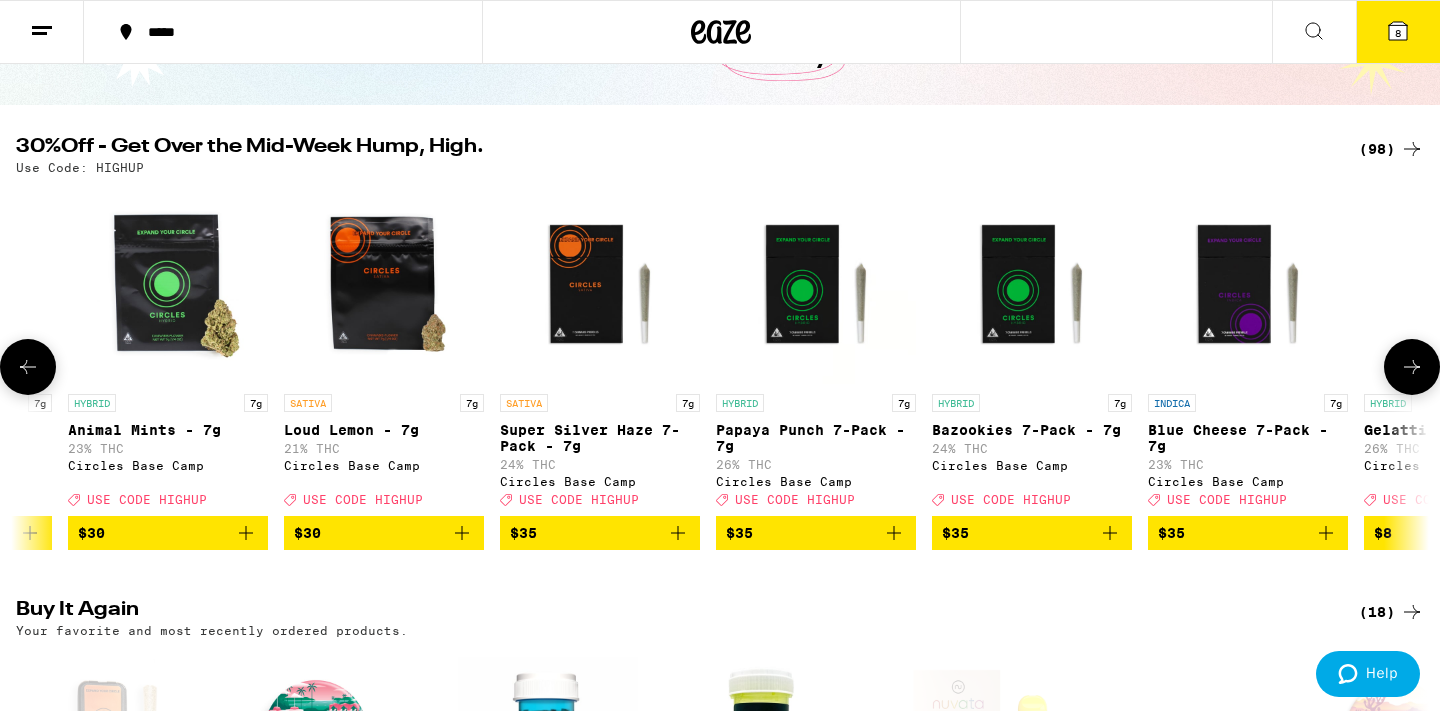 click on "Papaya Punch 7-Pack - 7g" at bounding box center [816, 438] 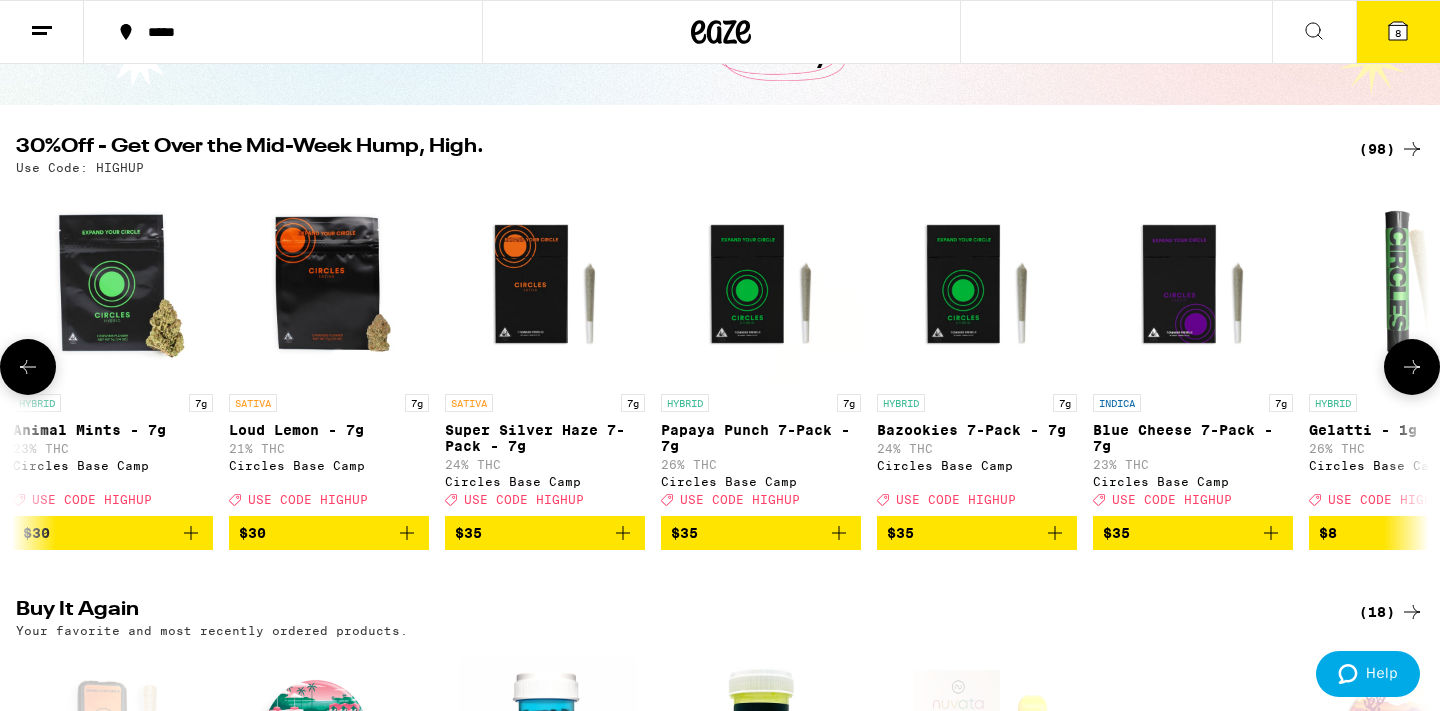 scroll, scrollTop: 0, scrollLeft: 9721, axis: horizontal 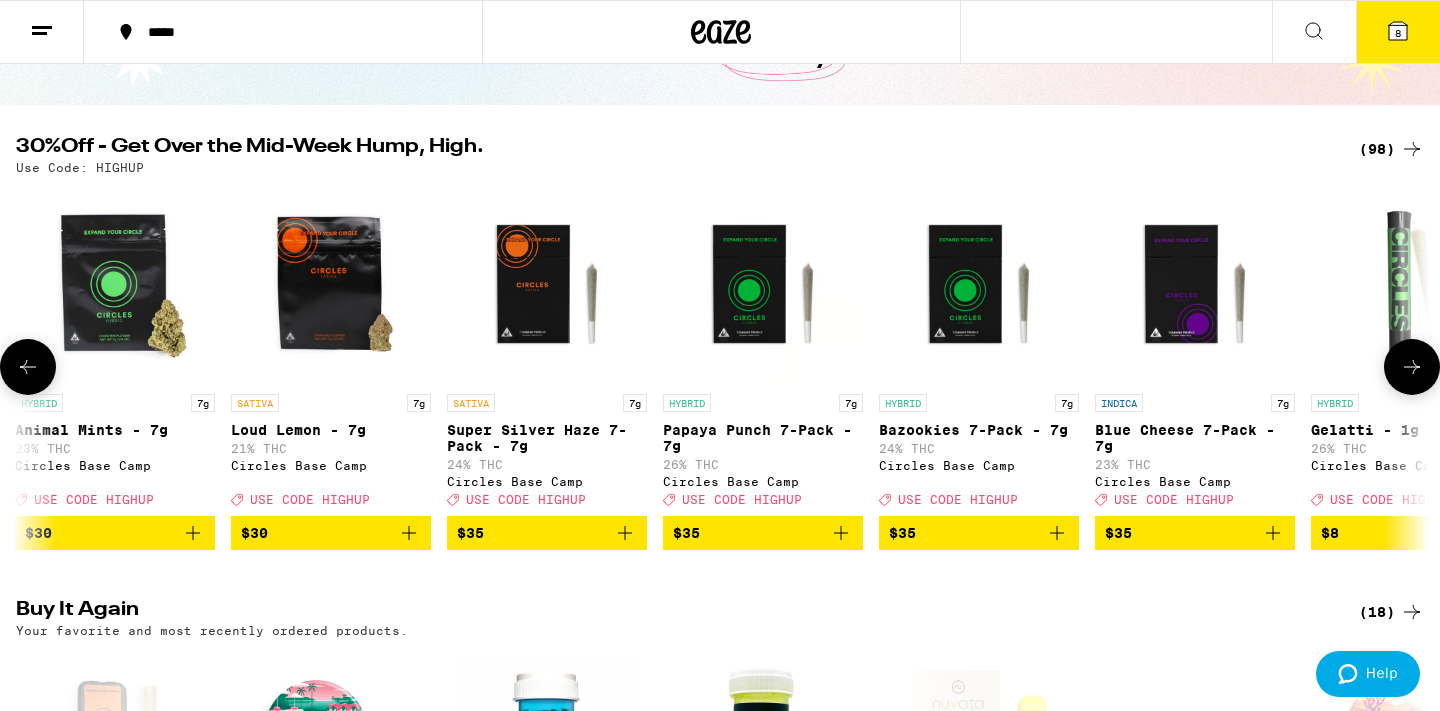 click on "Bazookies 7-Pack - 7g" at bounding box center [979, 430] 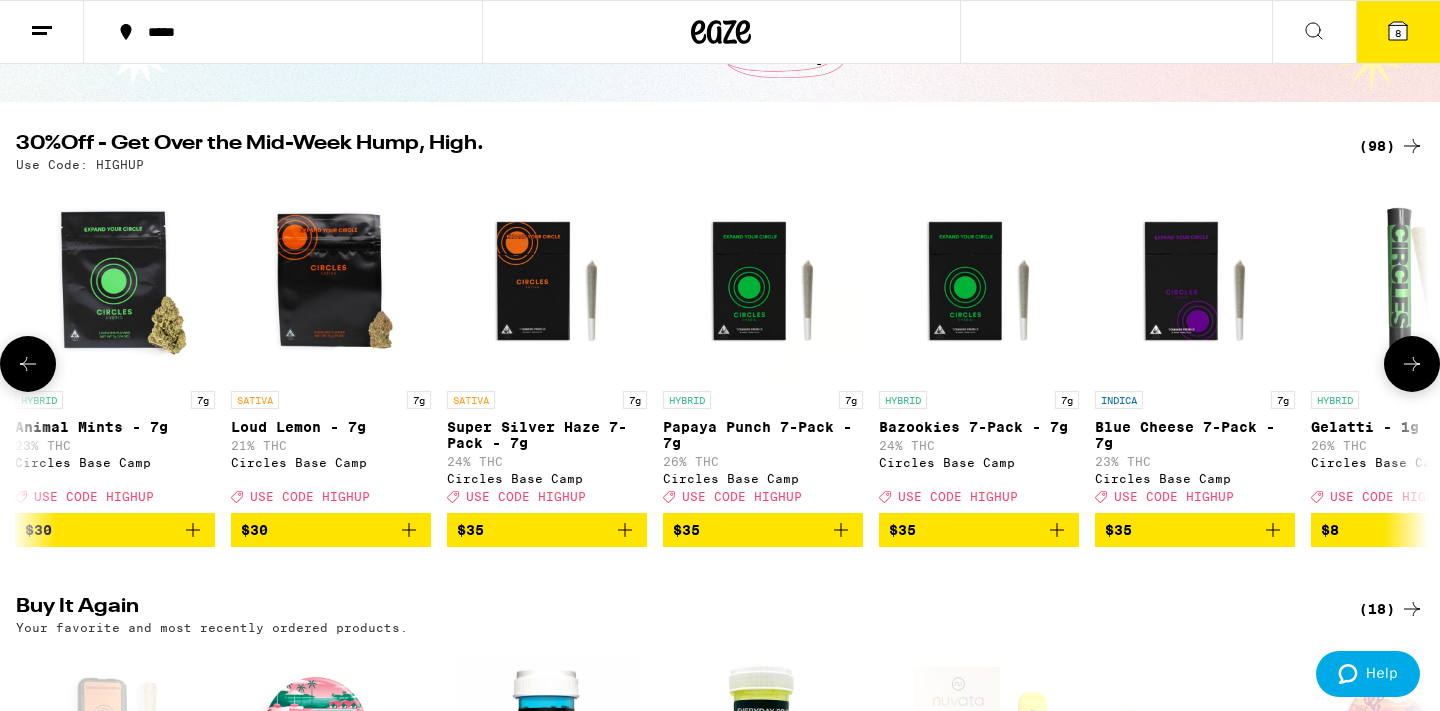 scroll, scrollTop: 157, scrollLeft: 0, axis: vertical 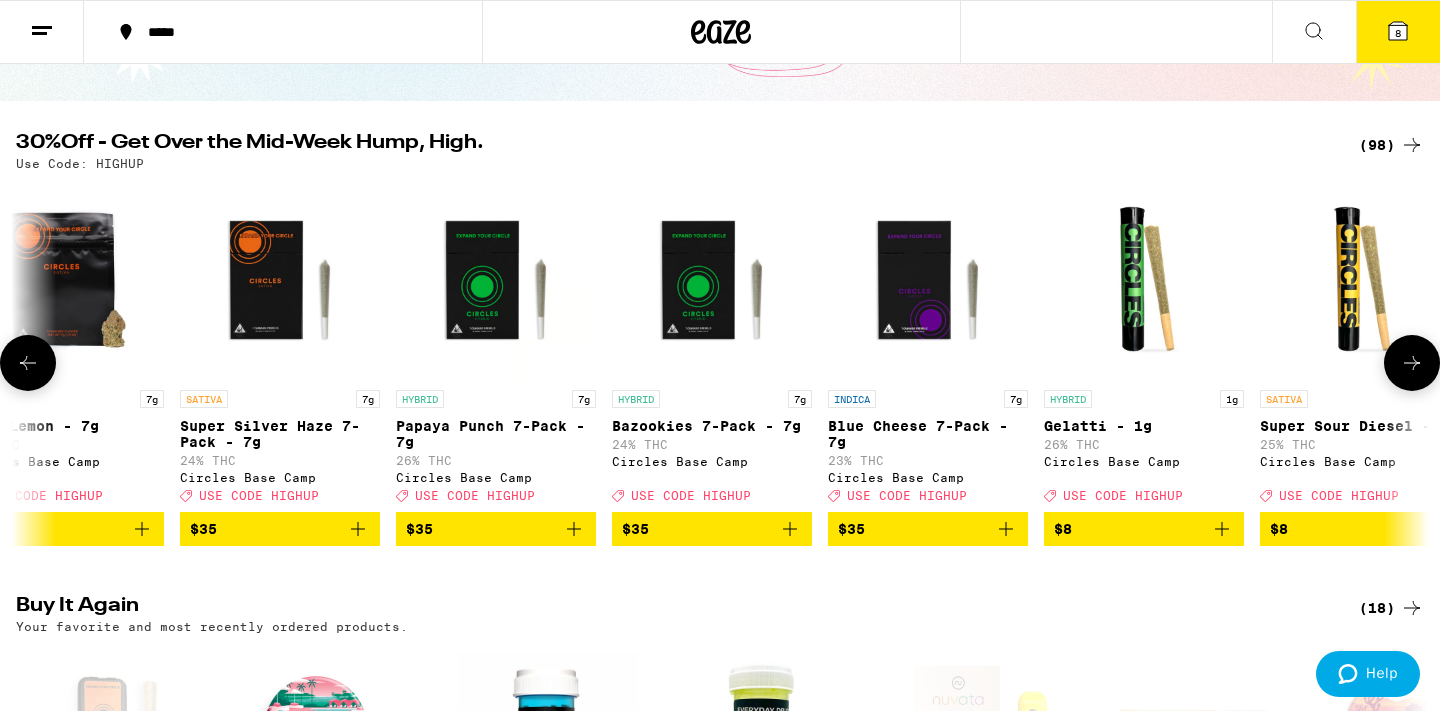 click on "Blue Cheese 7-Pack - 7g" at bounding box center (928, 434) 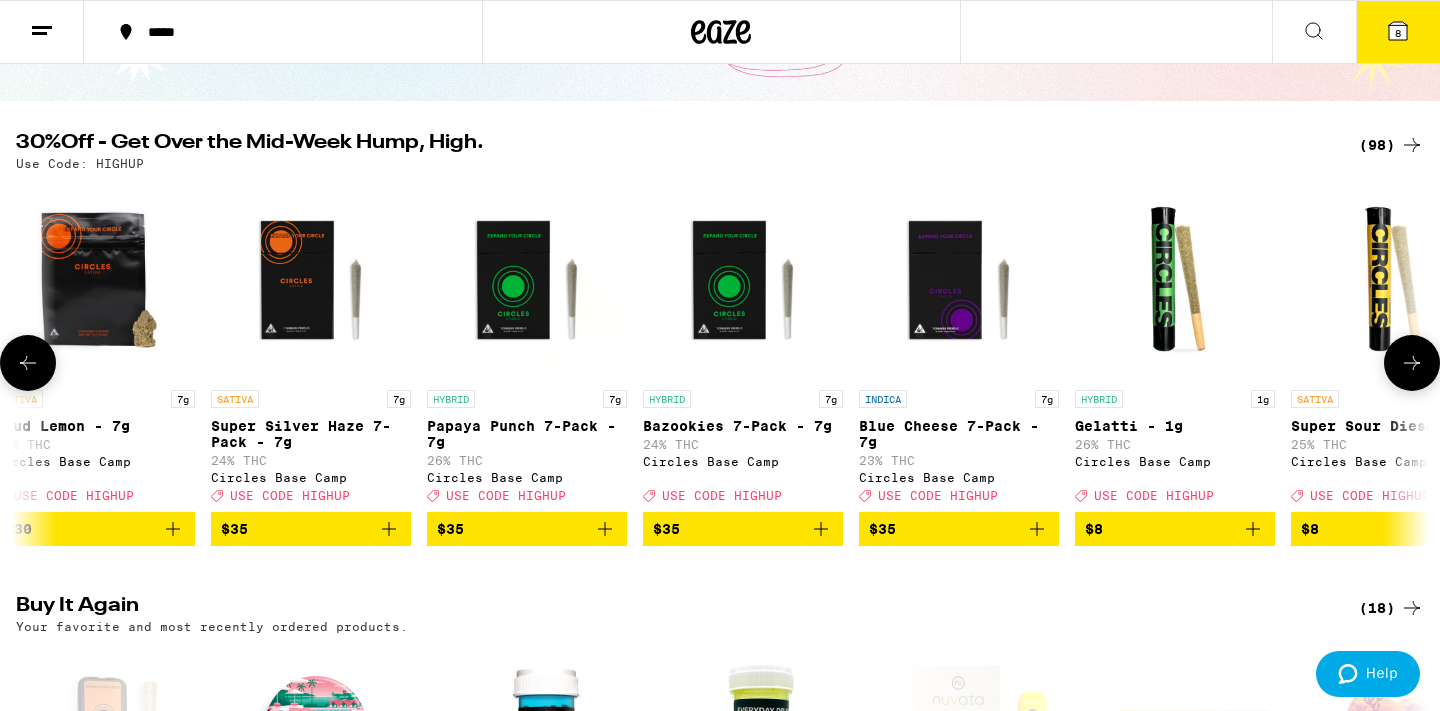 scroll, scrollTop: 0, scrollLeft: 9951, axis: horizontal 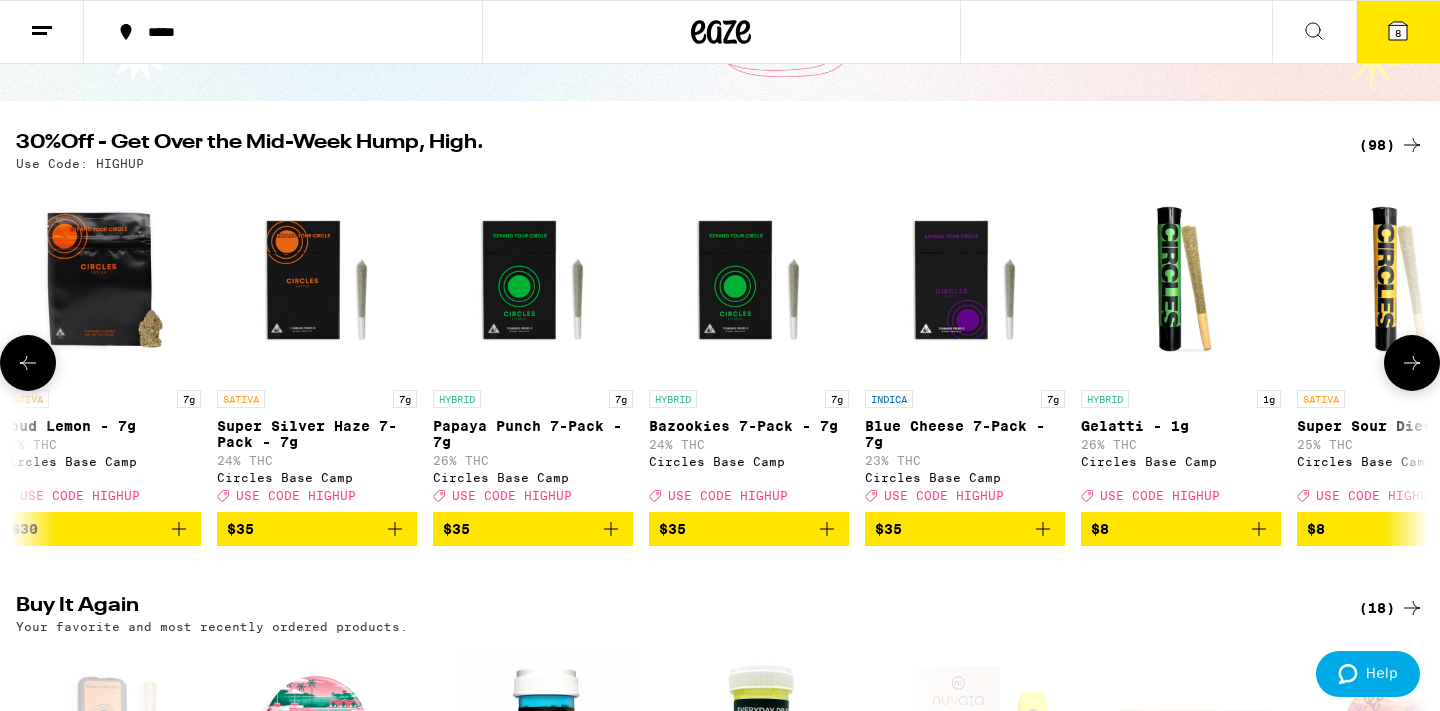 click at bounding box center [533, 280] 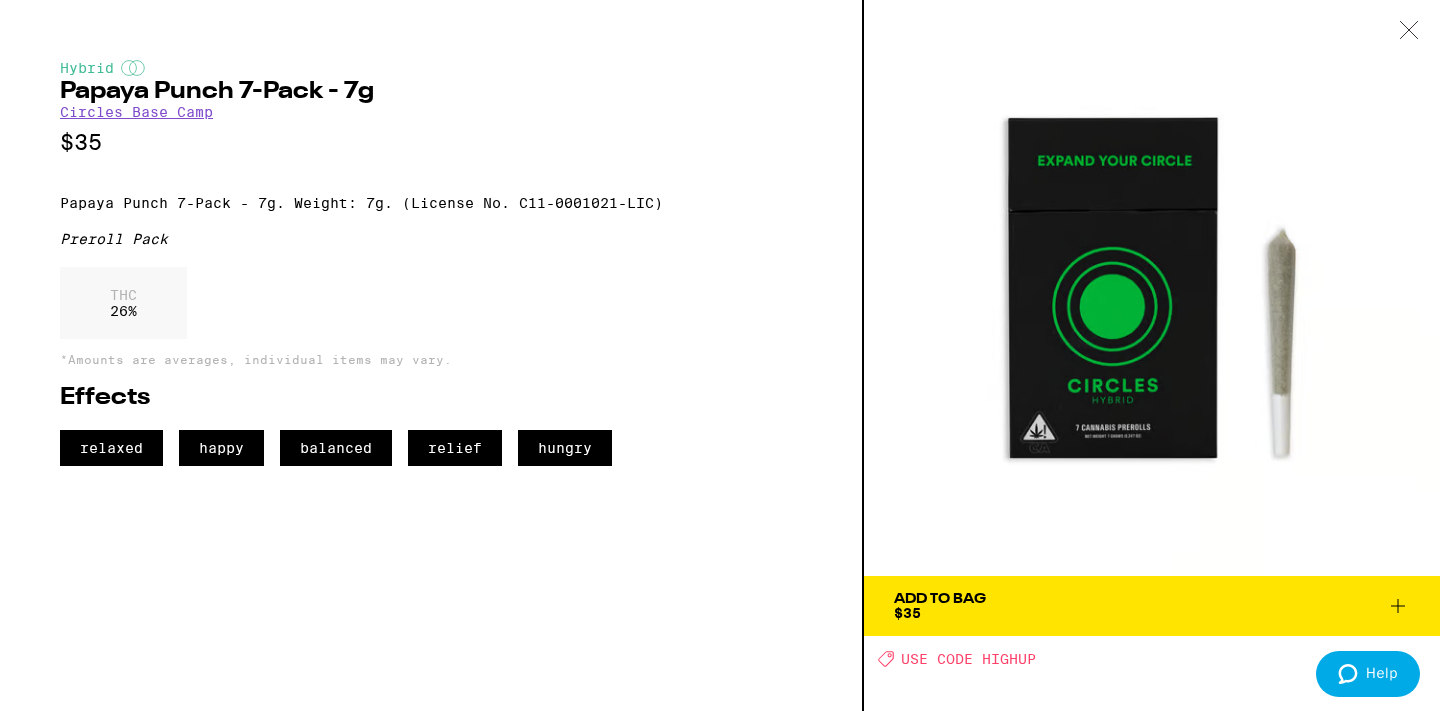 click on "Add To Bag $35" at bounding box center [1152, 606] 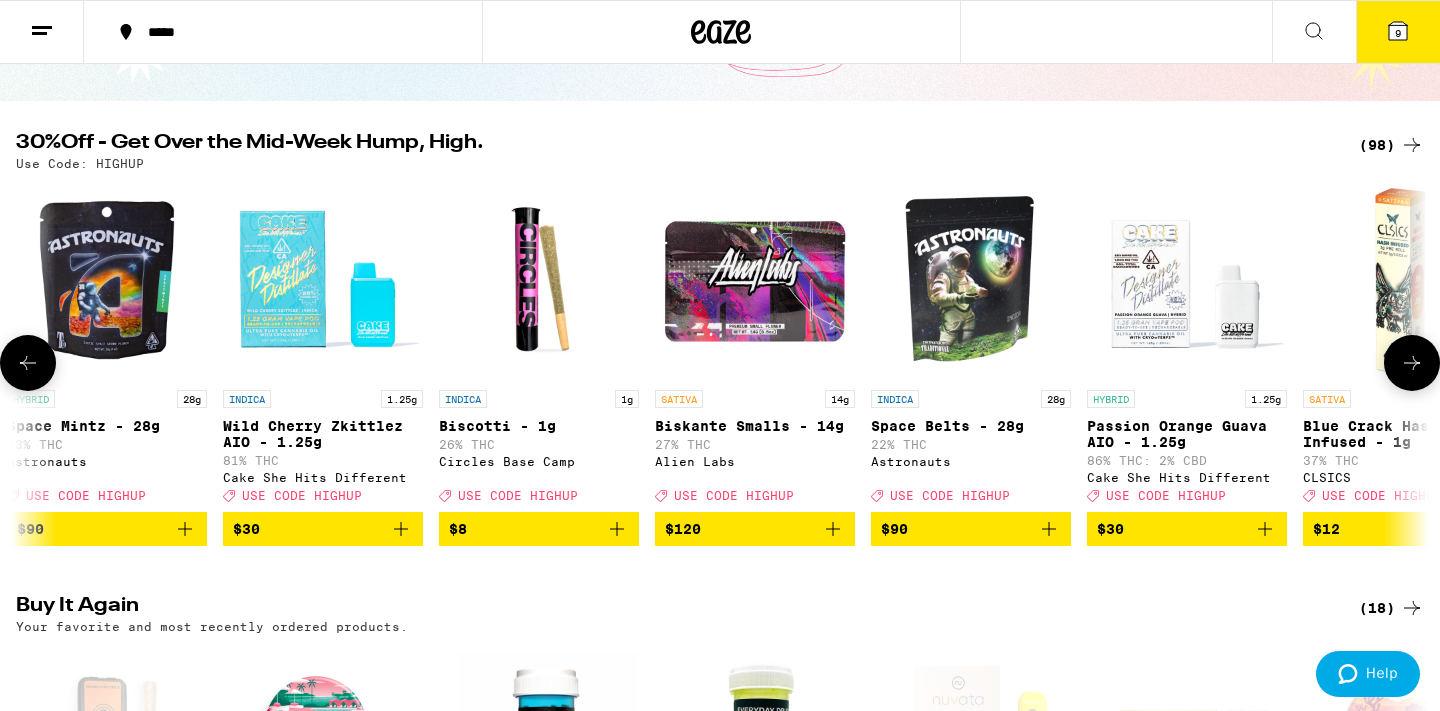 scroll, scrollTop: 0, scrollLeft: 19760, axis: horizontal 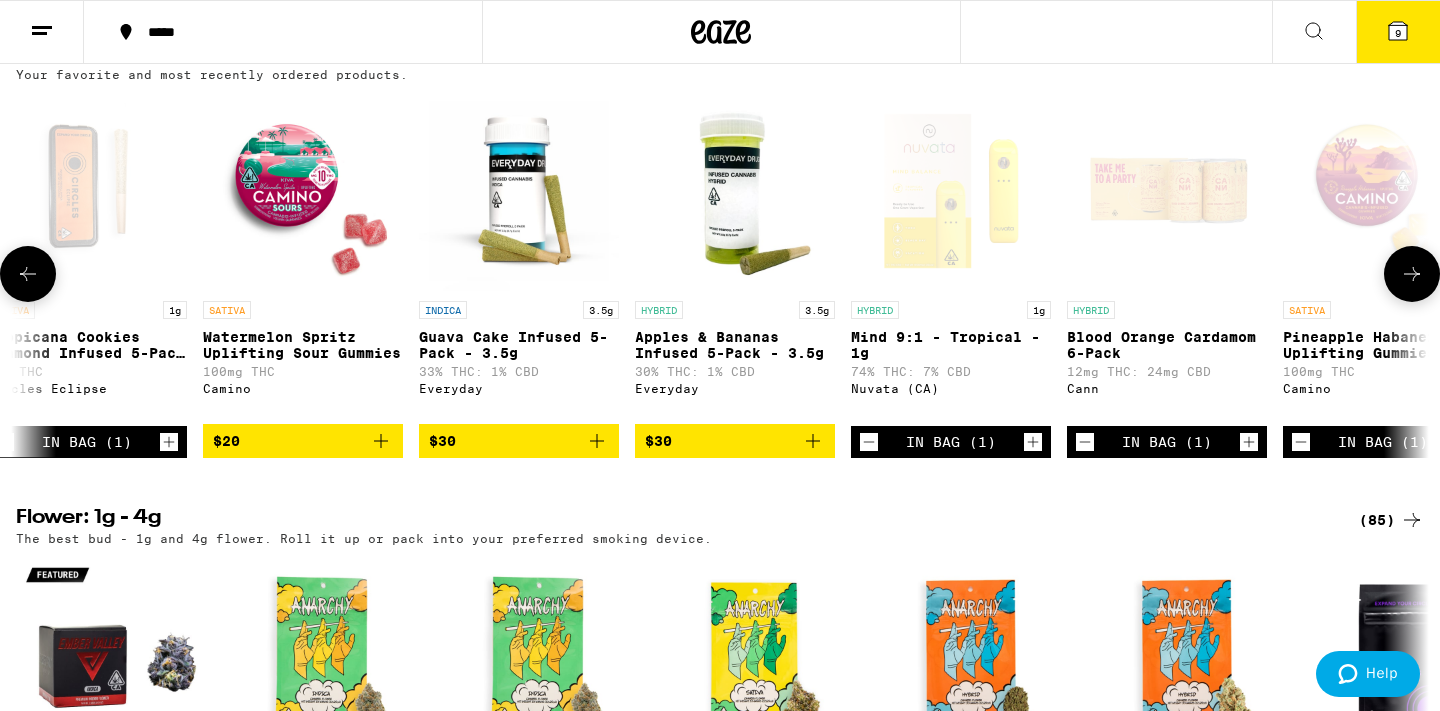 click 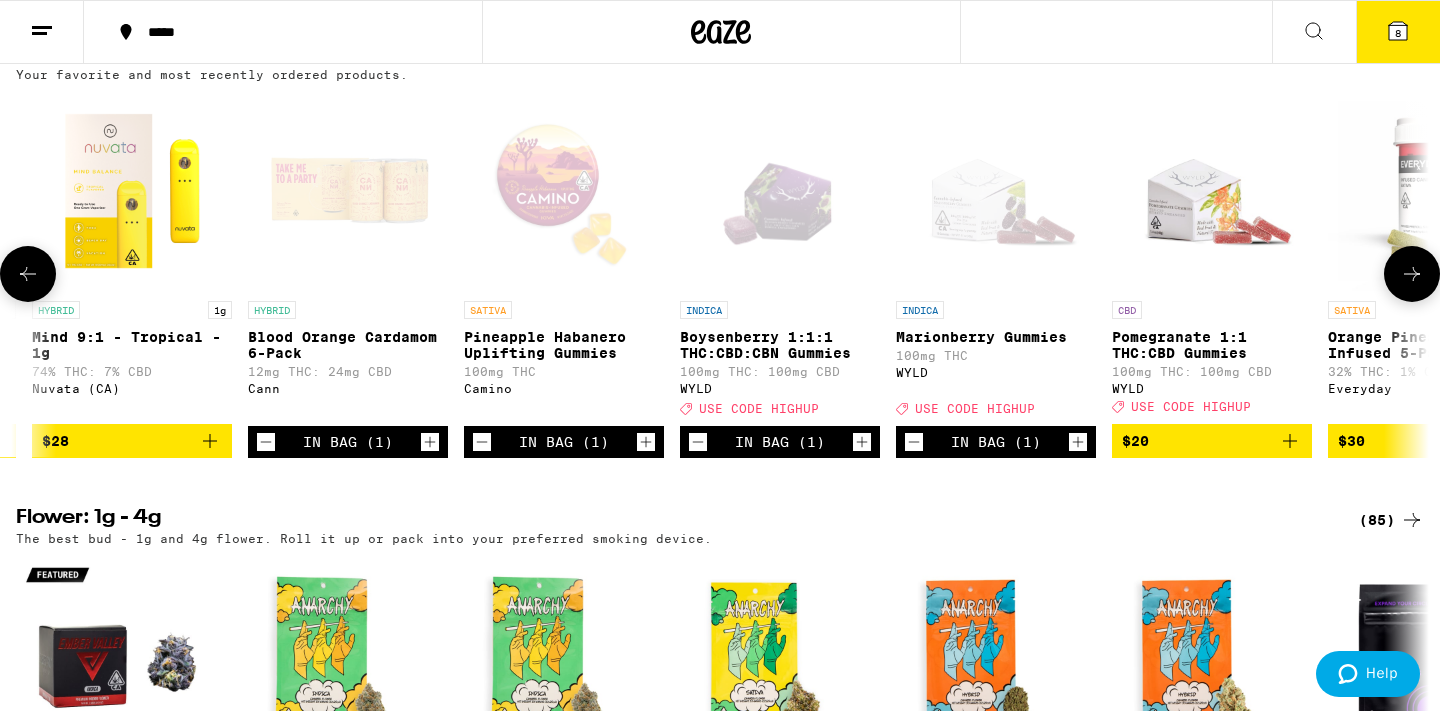 scroll, scrollTop: 0, scrollLeft: 876, axis: horizontal 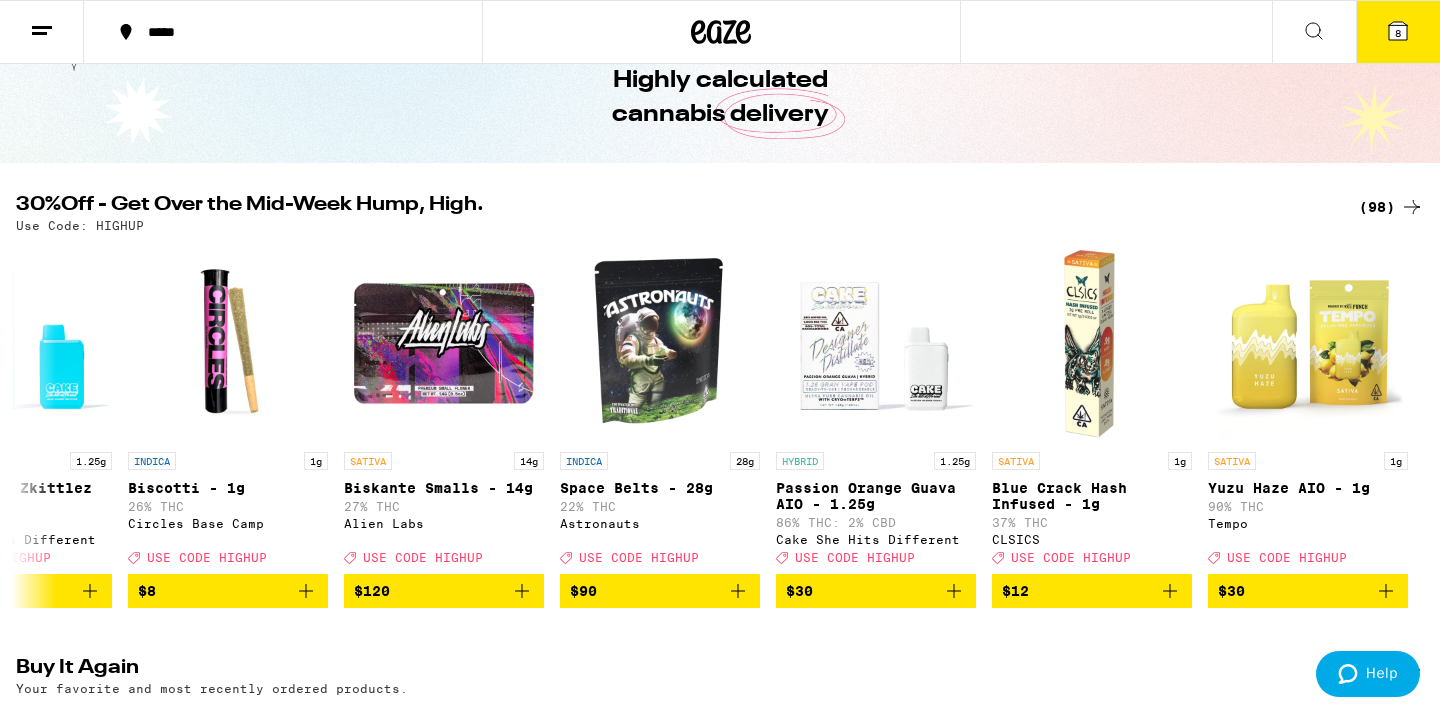 click 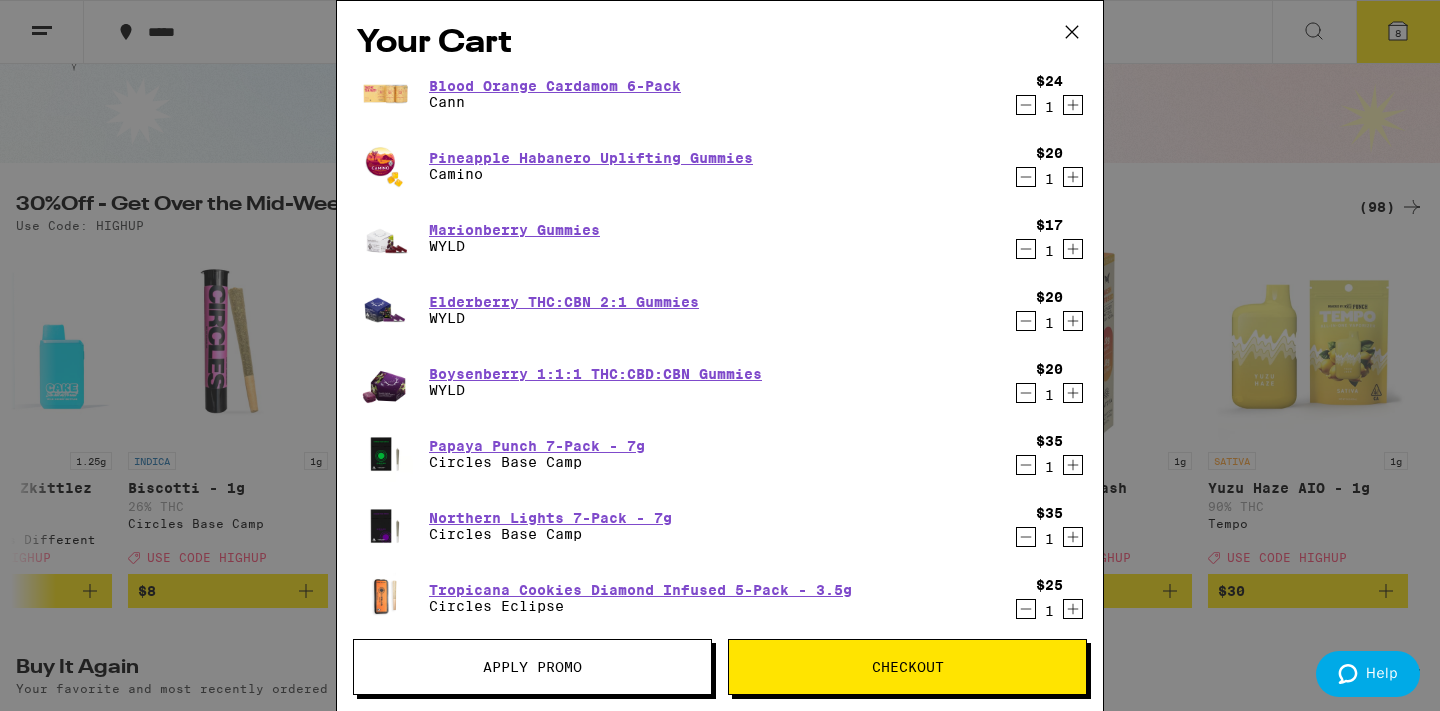 scroll, scrollTop: 0, scrollLeft: 19760, axis: horizontal 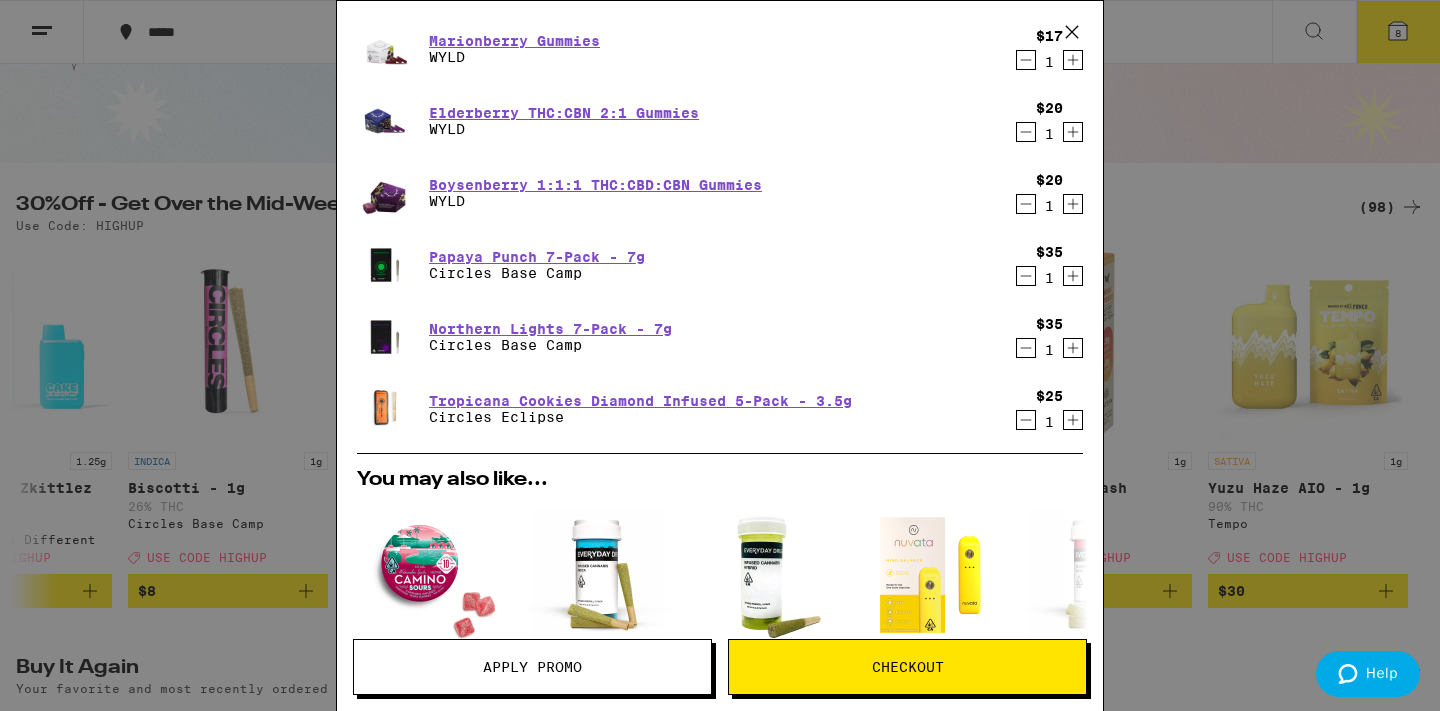 click 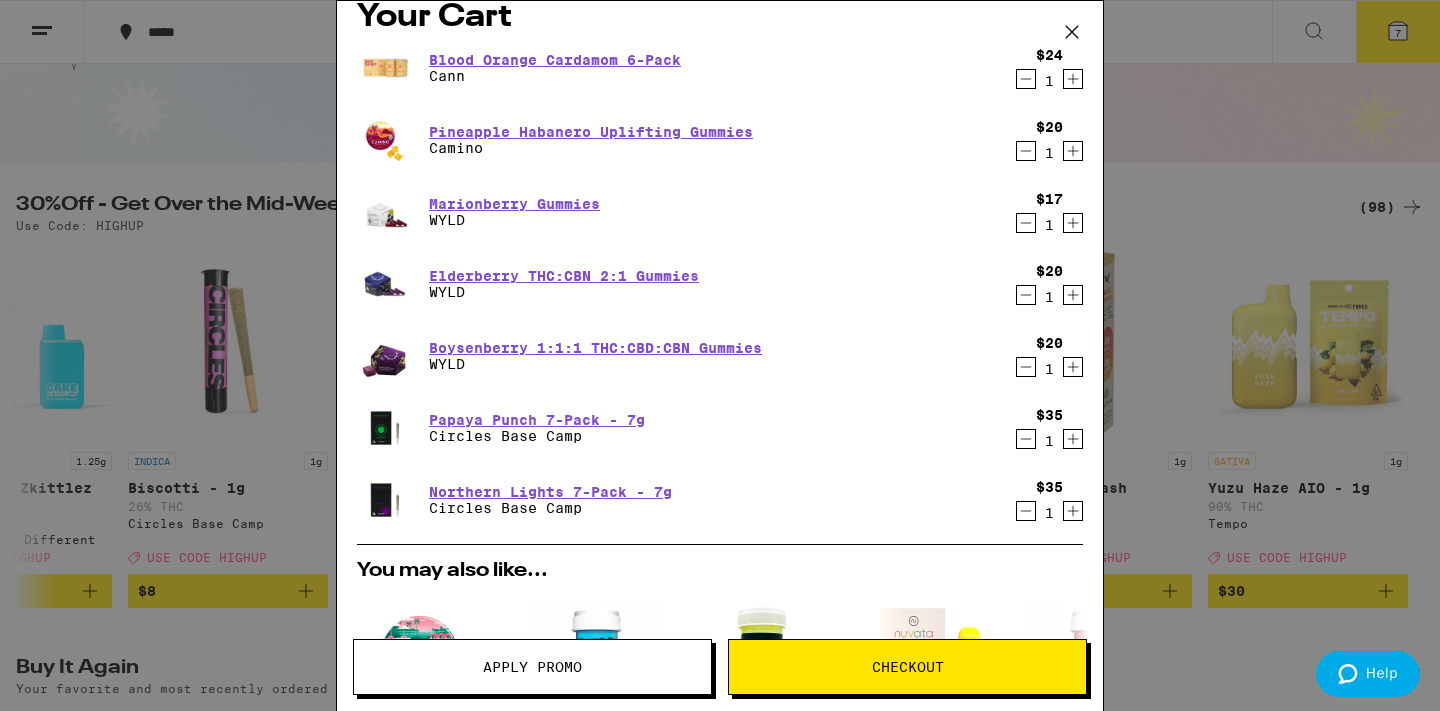 scroll, scrollTop: 14, scrollLeft: 0, axis: vertical 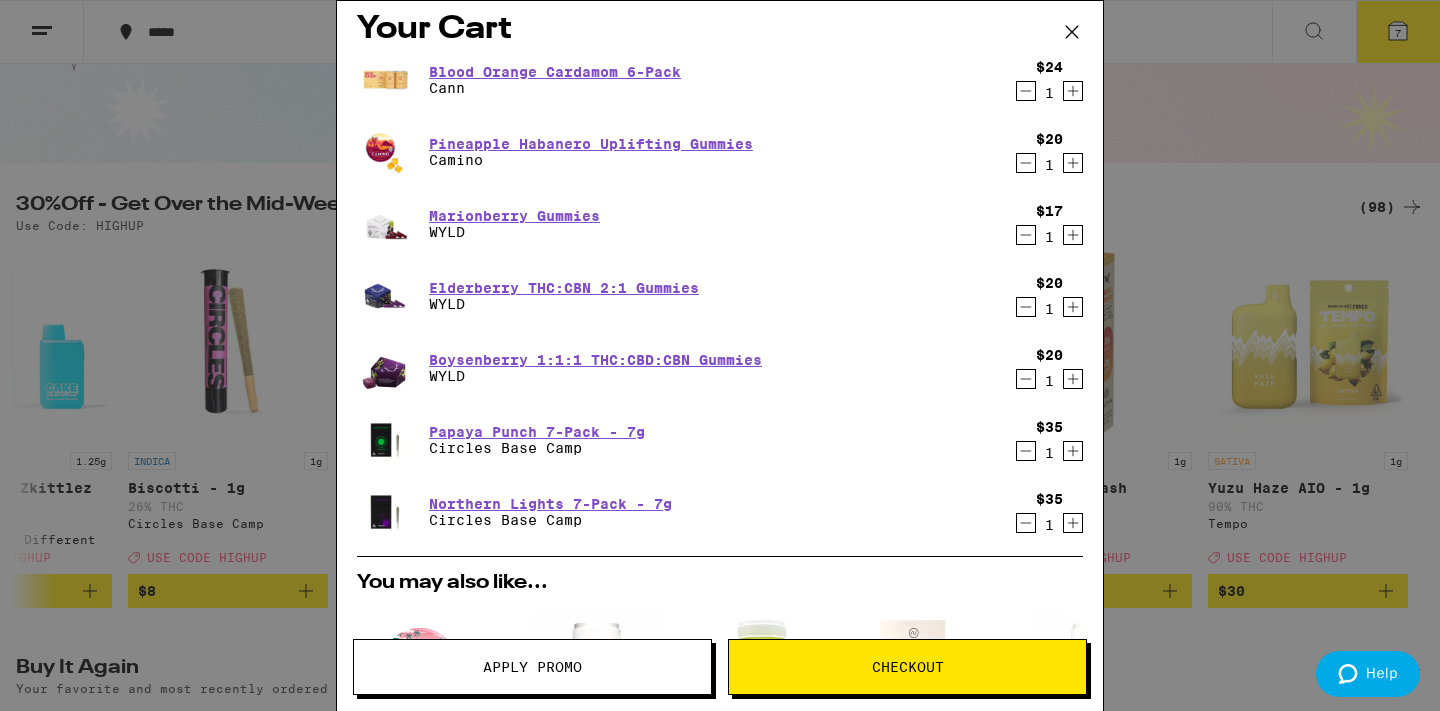 click 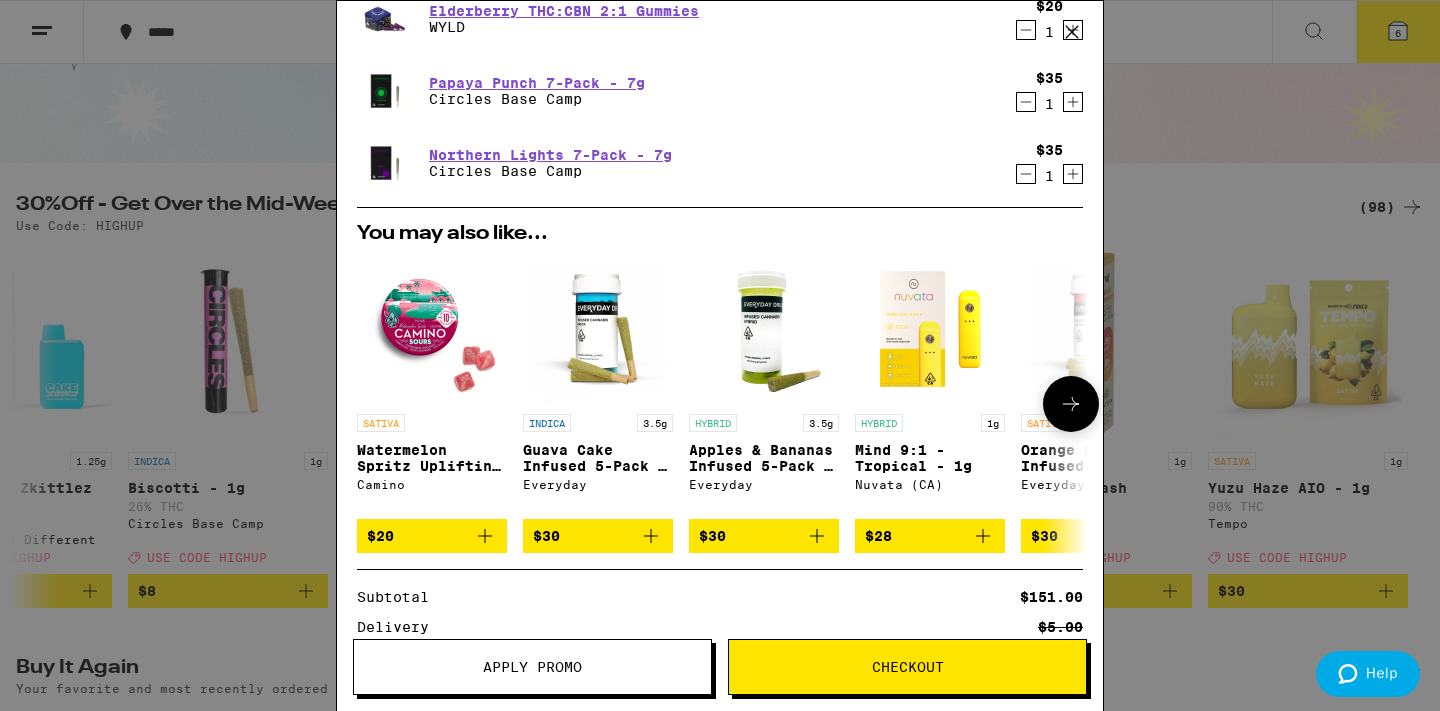 scroll, scrollTop: 313, scrollLeft: 0, axis: vertical 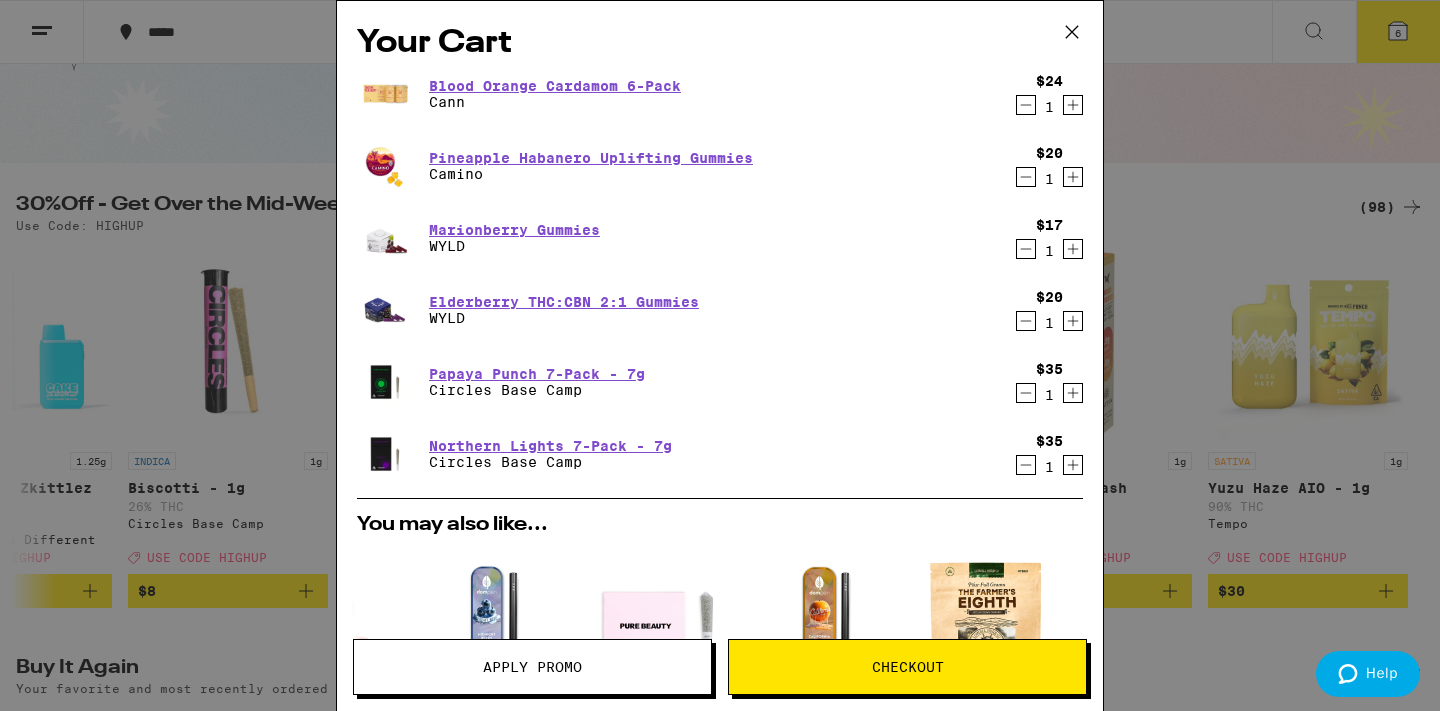 click 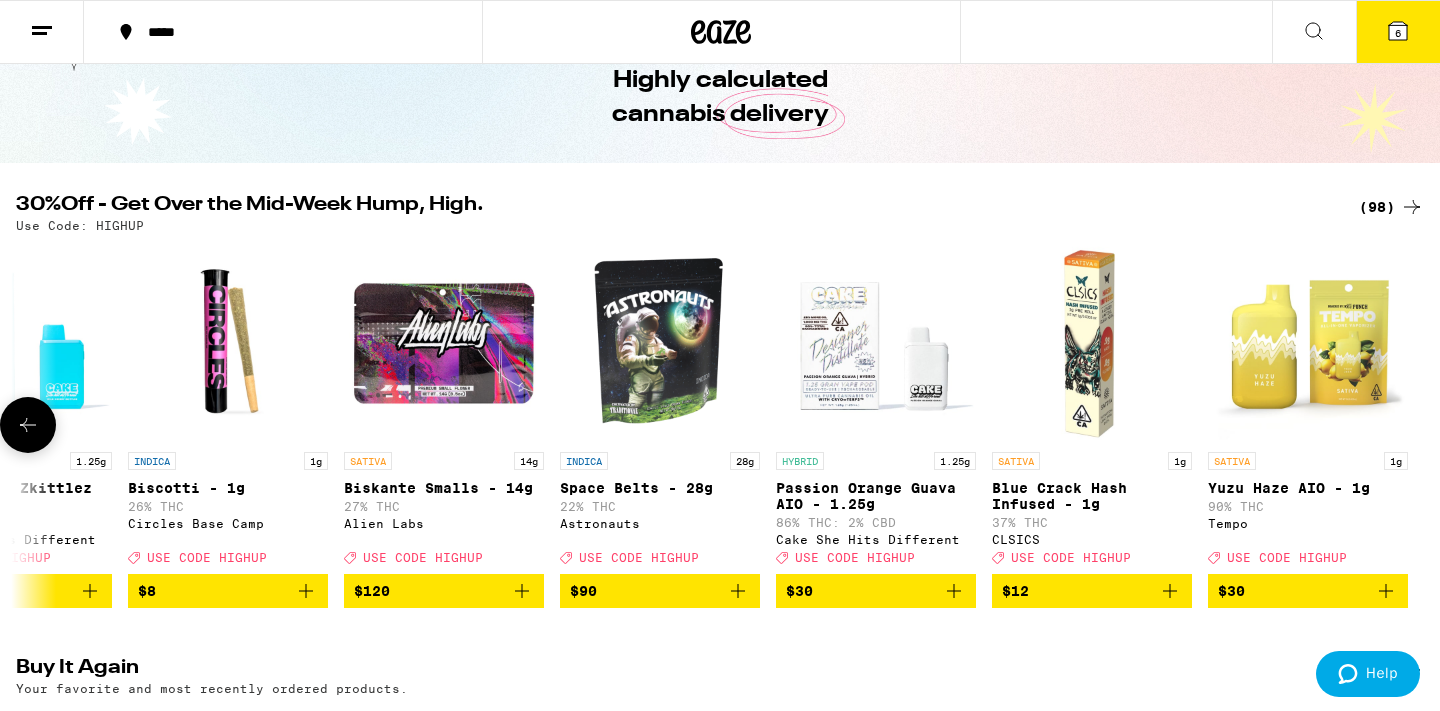 scroll, scrollTop: 0, scrollLeft: 18067, axis: horizontal 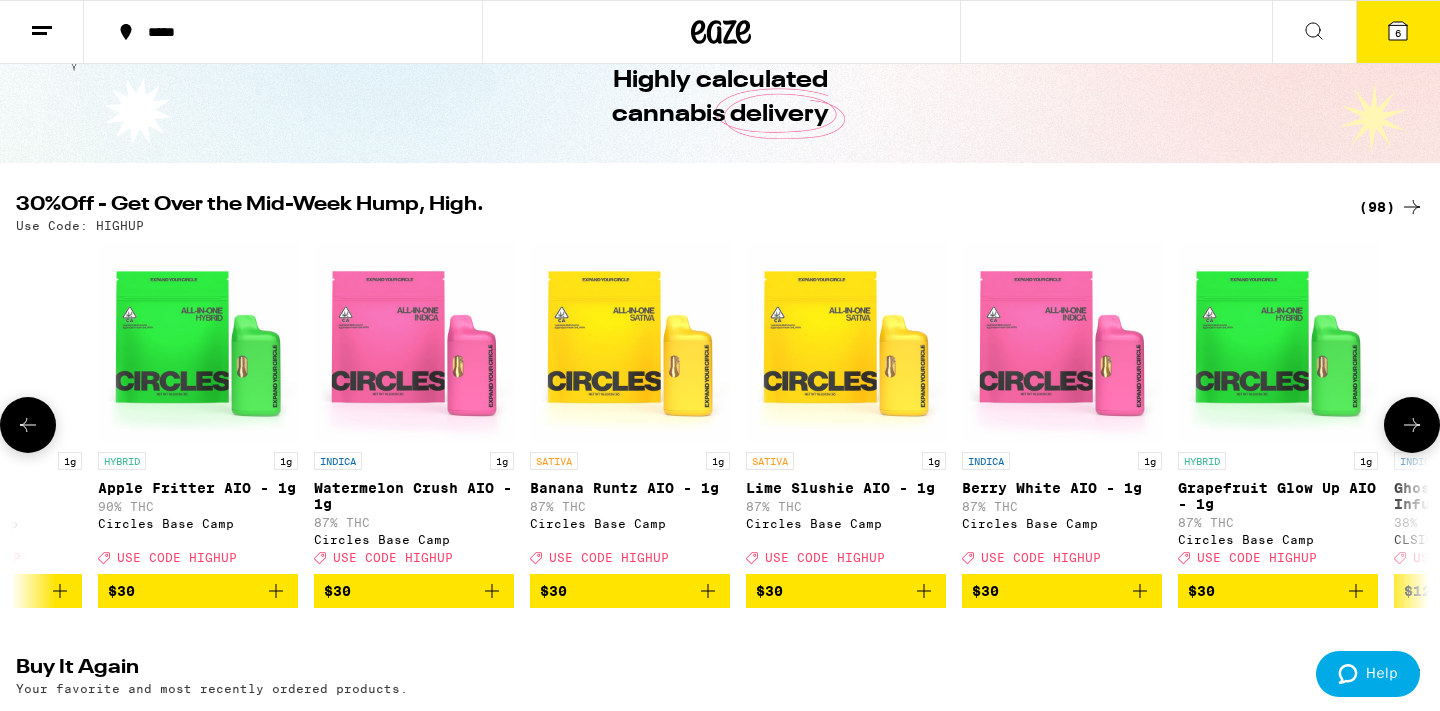 click on "Grapefruit Glow Up AIO - 1g" at bounding box center (1278, 496) 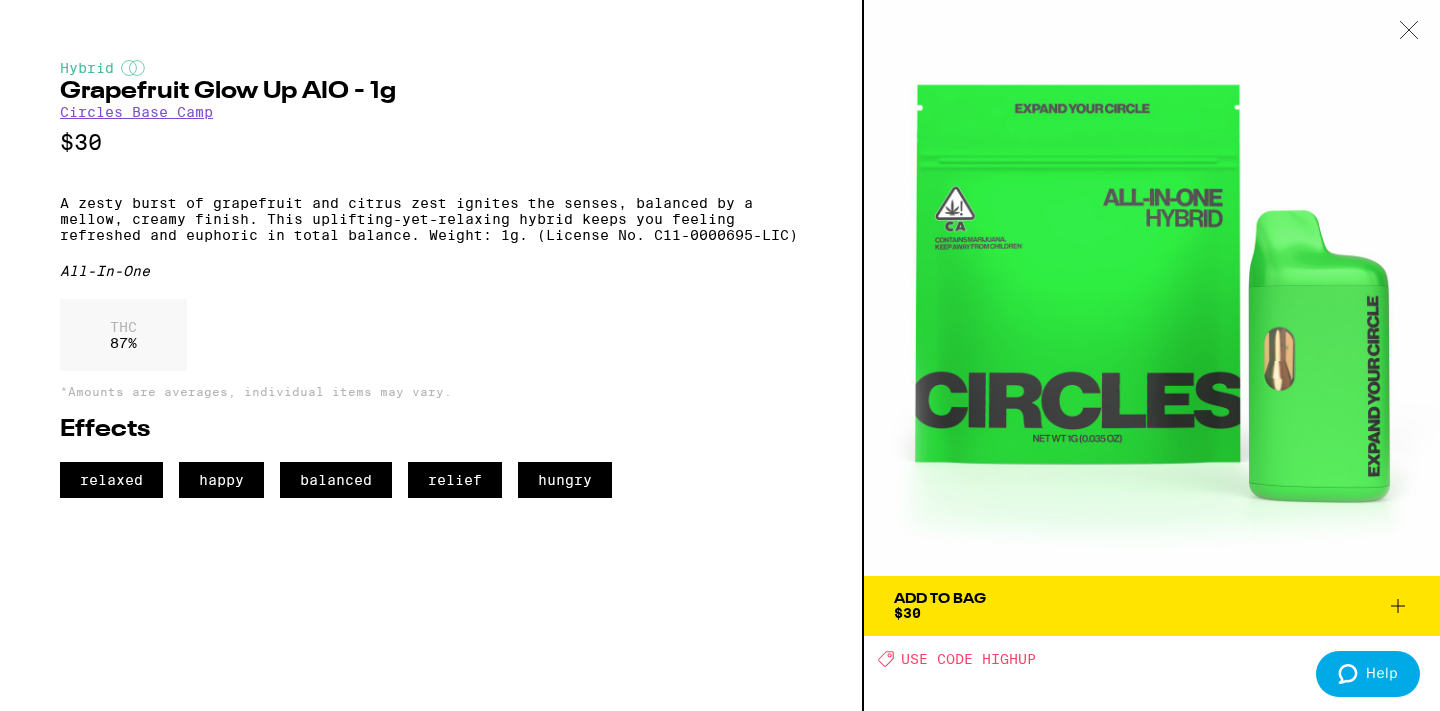click on "Add To Bag $30" at bounding box center [1152, 606] 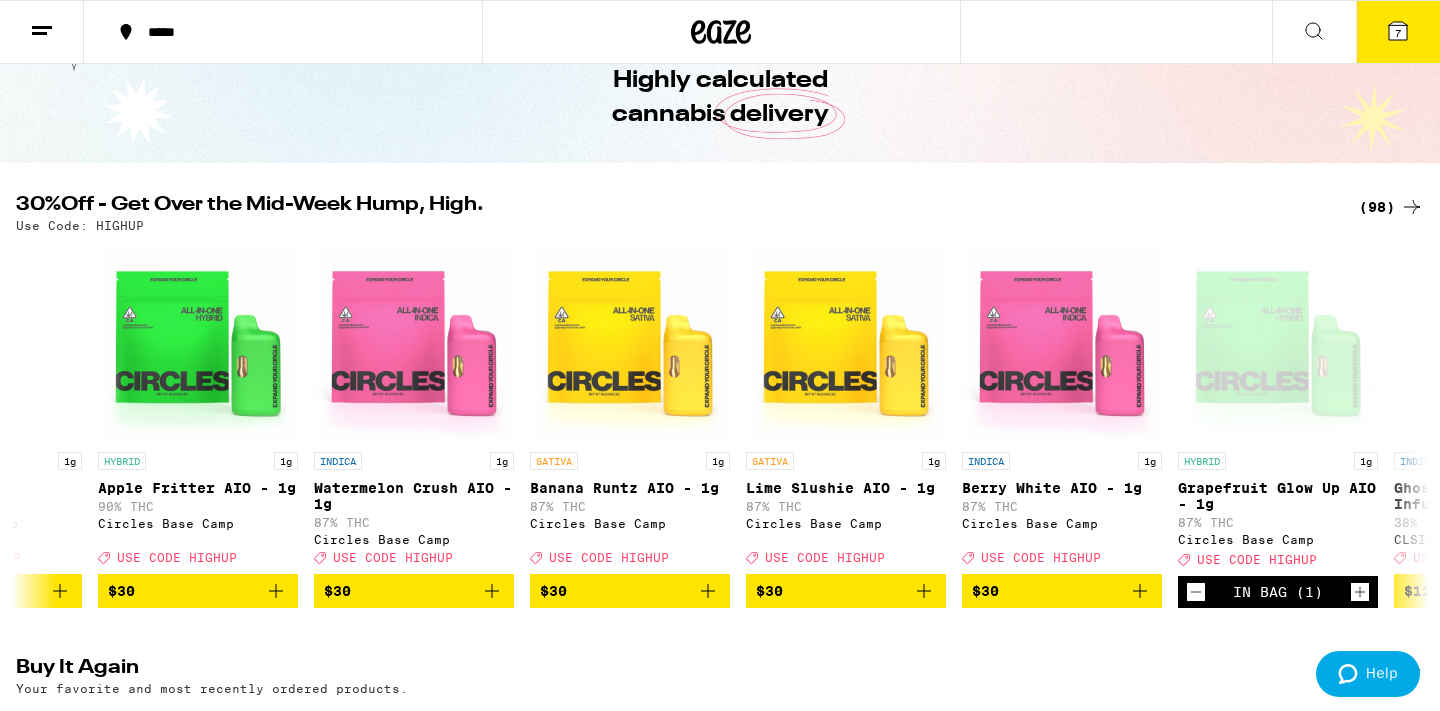 click 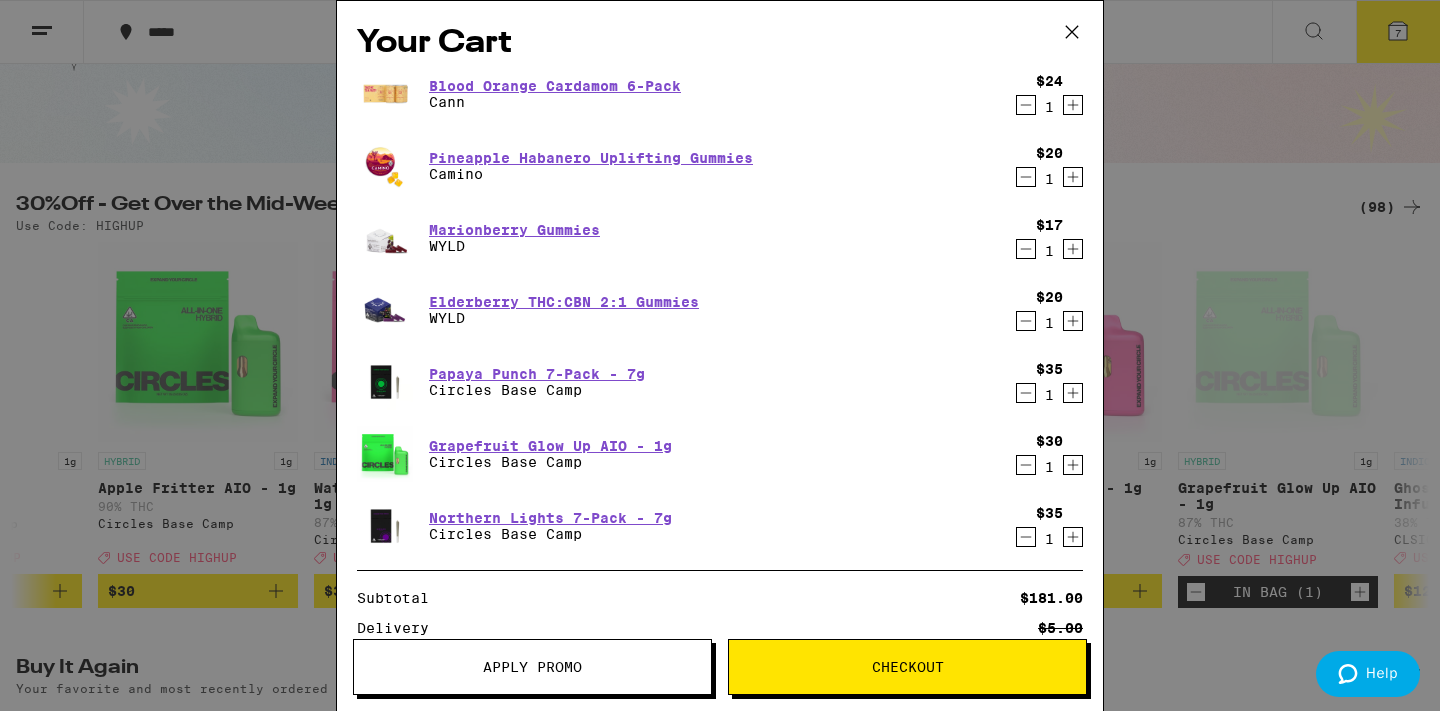 click on "Apply Promo" at bounding box center [532, 667] 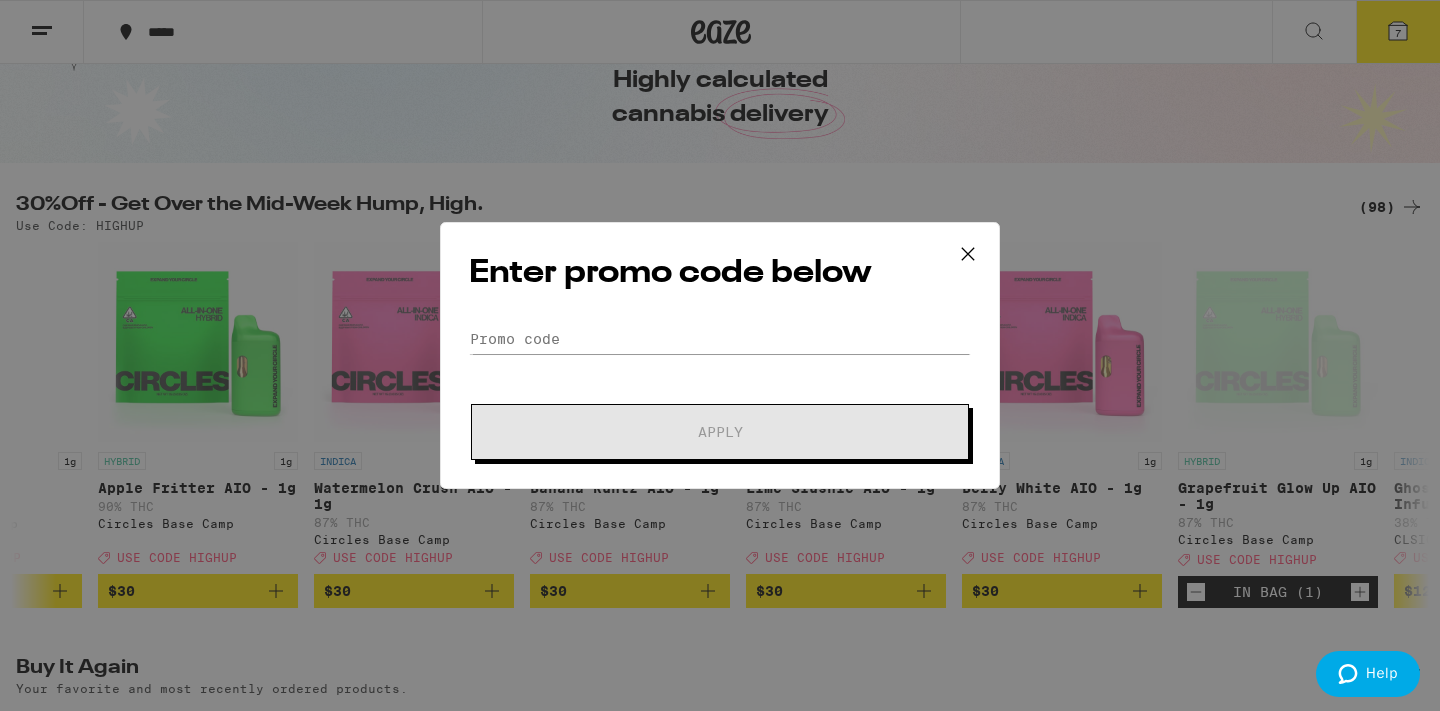 scroll, scrollTop: 0, scrollLeft: 12230, axis: horizontal 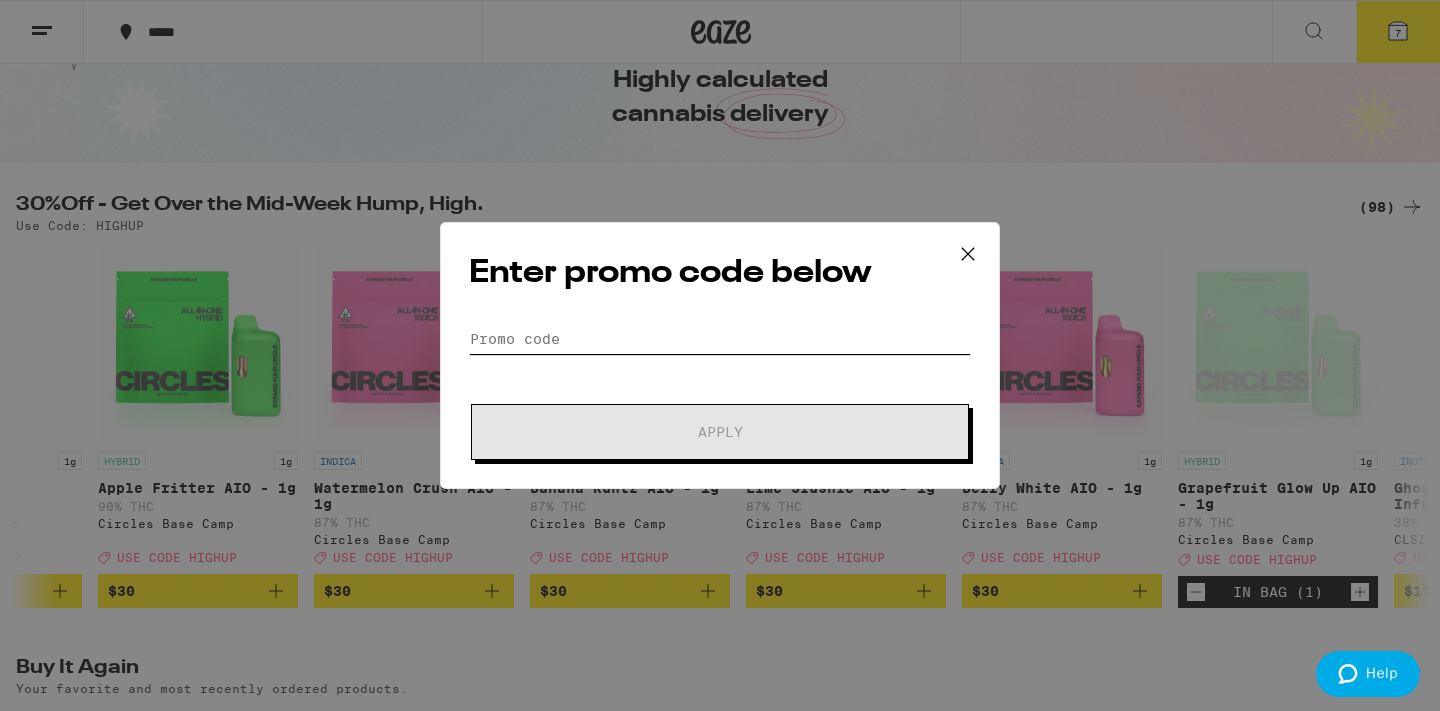 drag, startPoint x: 628, startPoint y: 325, endPoint x: 518, endPoint y: 339, distance: 110.88733 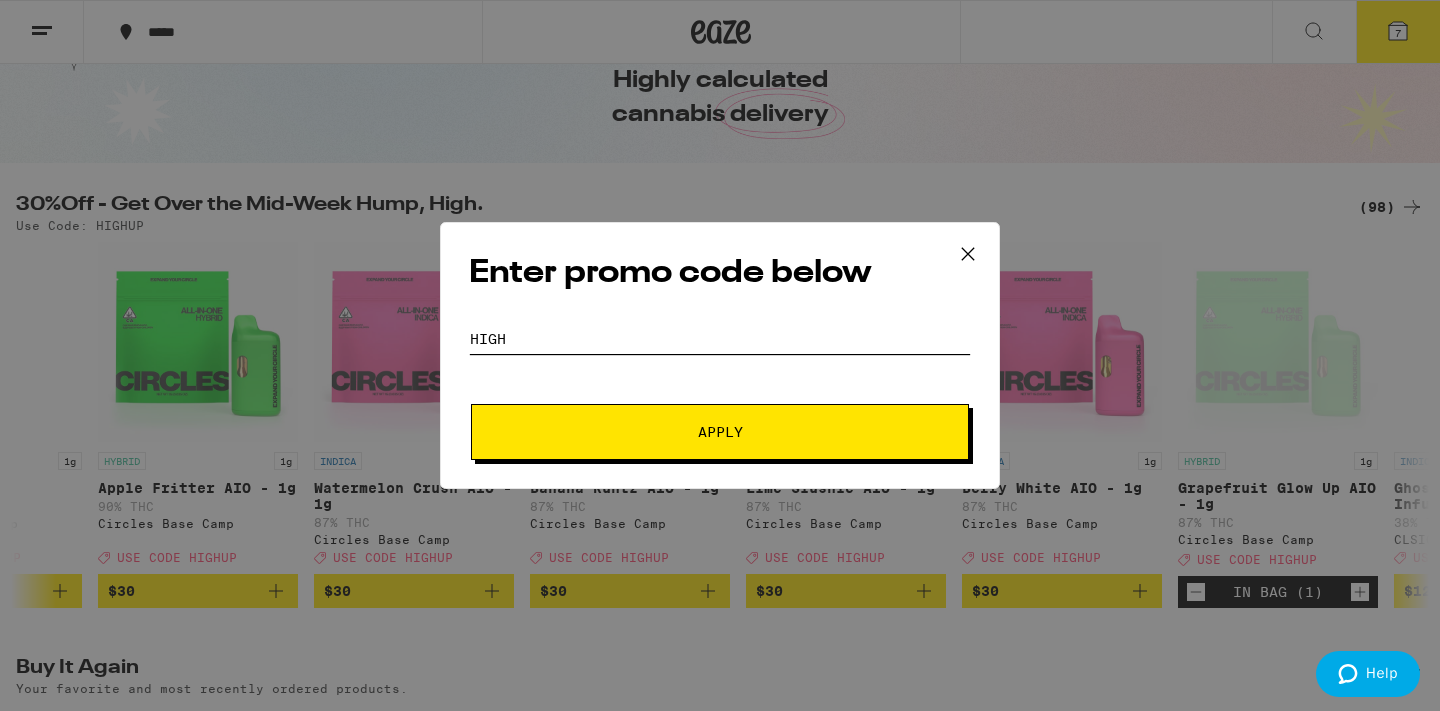 drag, startPoint x: 519, startPoint y: 348, endPoint x: 758, endPoint y: 311, distance: 241.84706 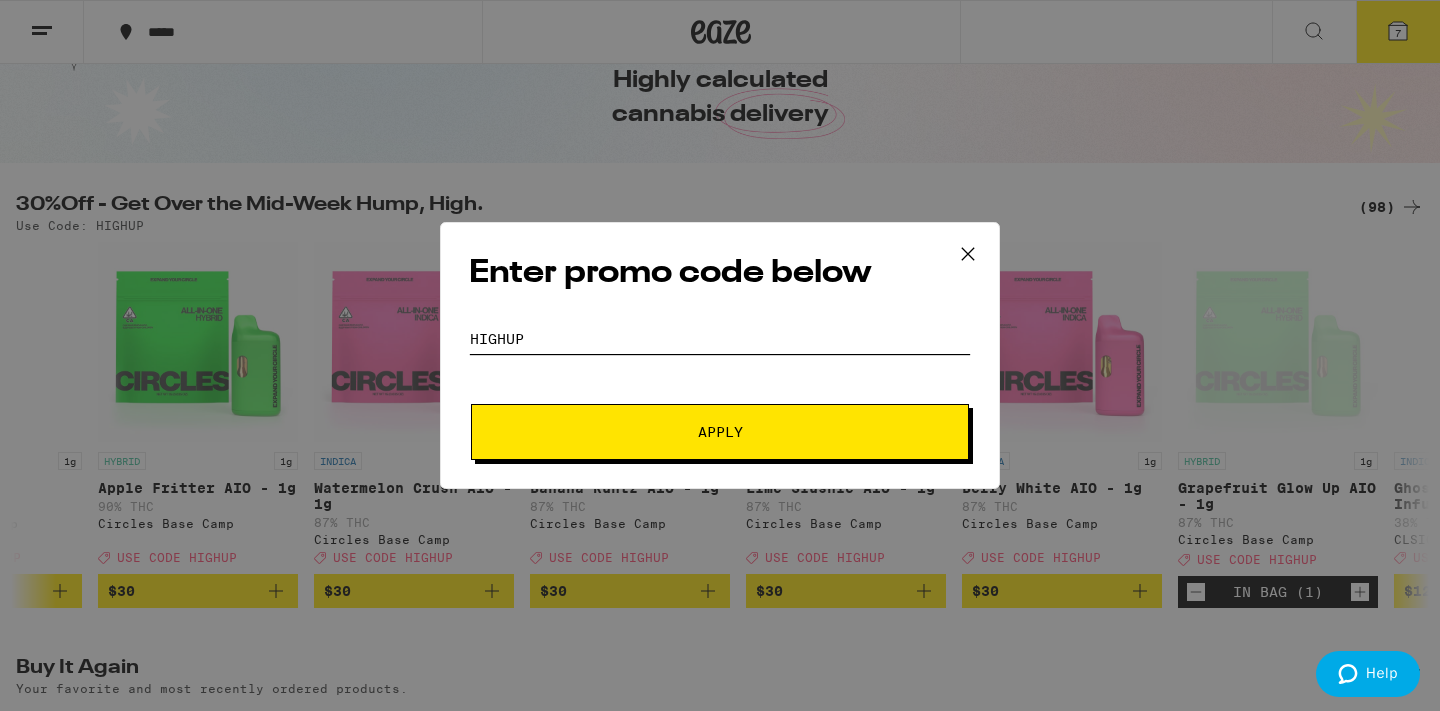 scroll, scrollTop: 0, scrollLeft: 12230, axis: horizontal 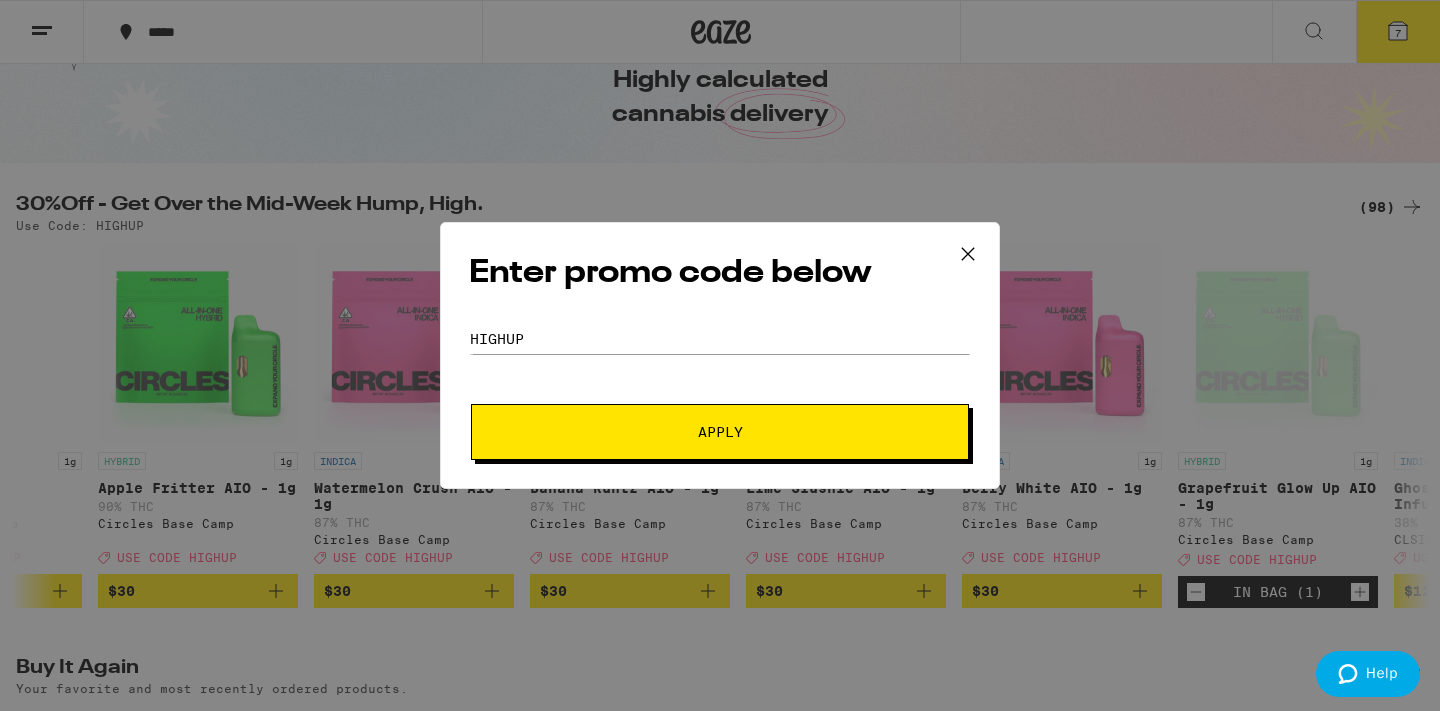click on "Apply" at bounding box center (720, 432) 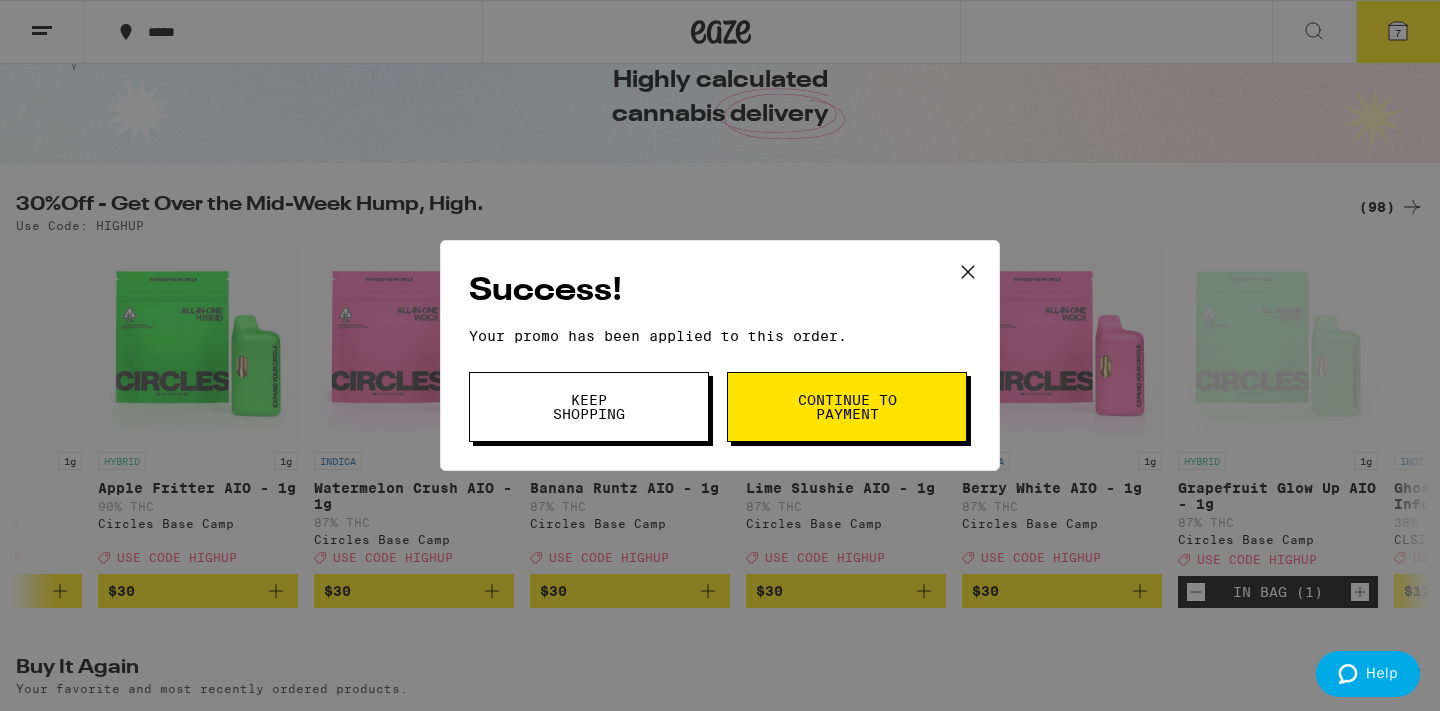 scroll, scrollTop: 0, scrollLeft: 0, axis: both 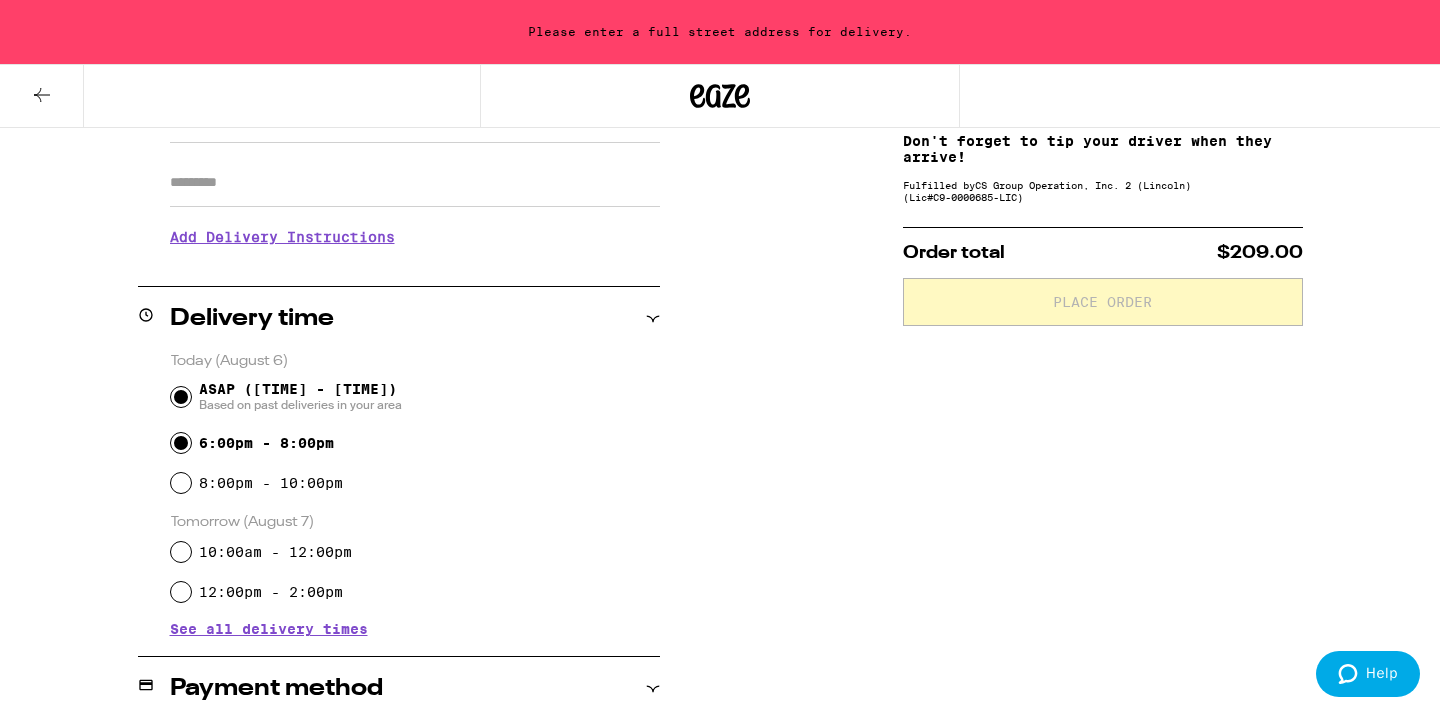 click on "6:00pm - 8:00pm" at bounding box center (181, 443) 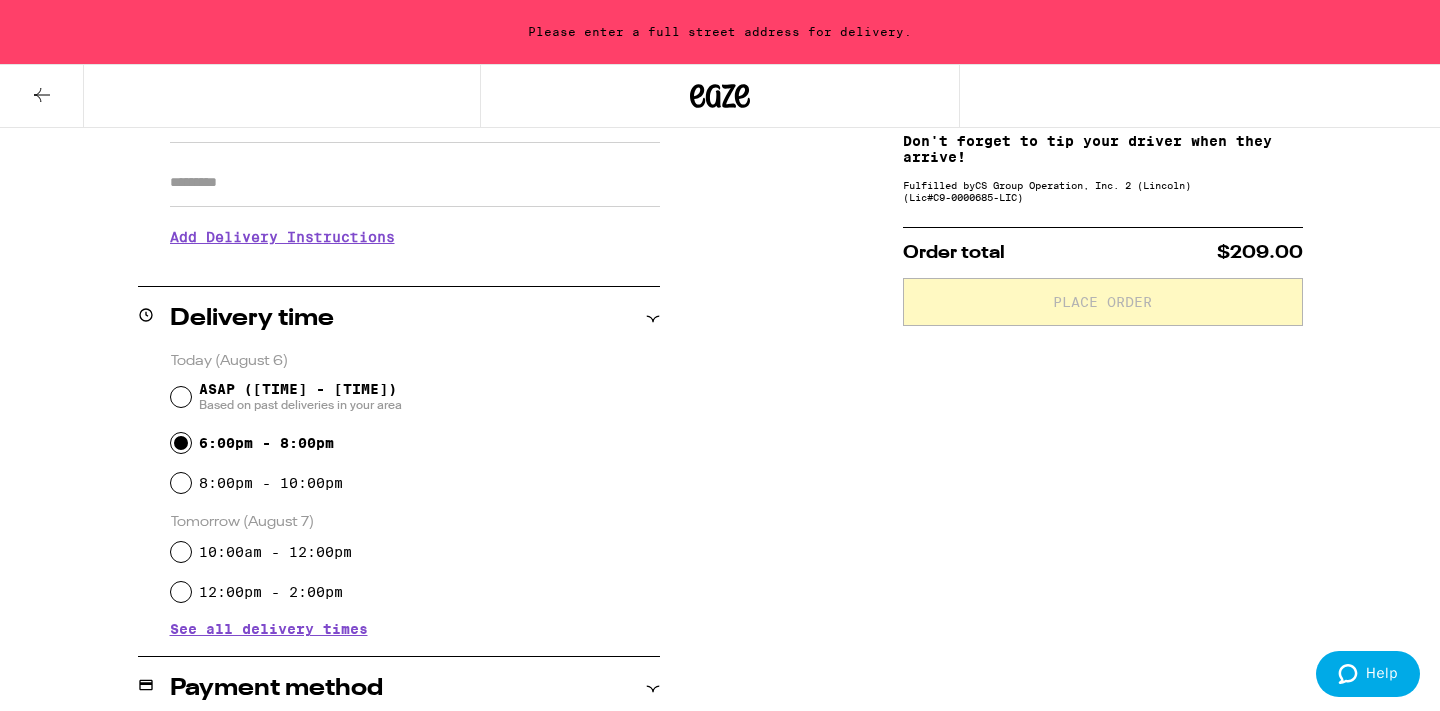 radio on "true" 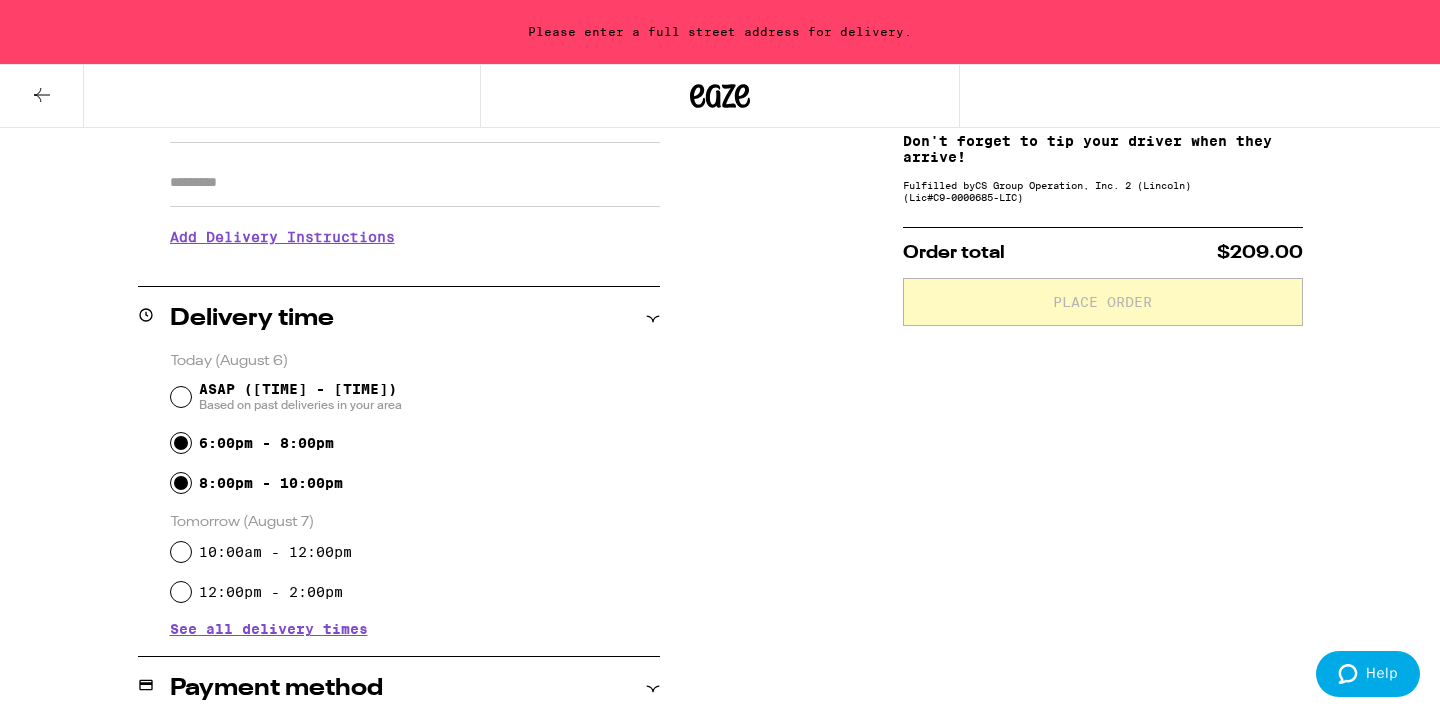 click on "8:00pm - 10:00pm" at bounding box center (181, 483) 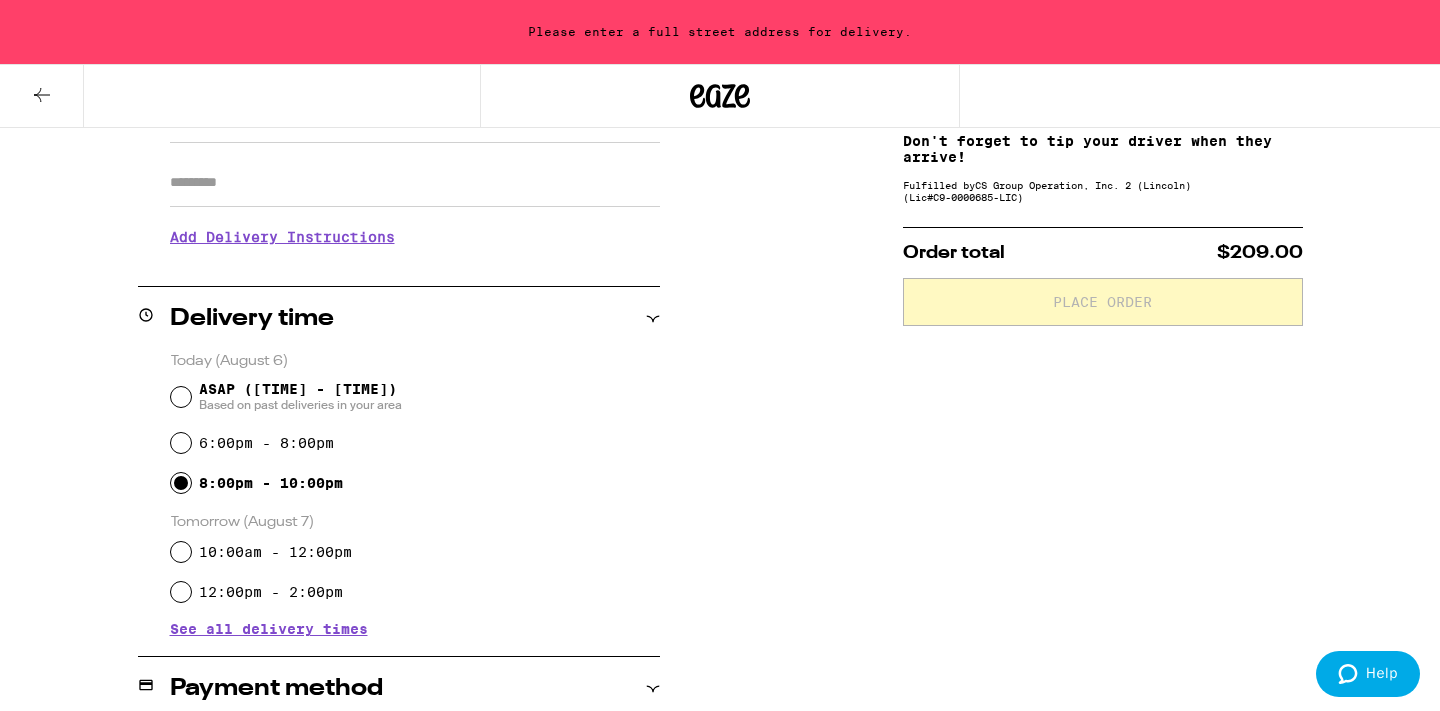radio on "true" 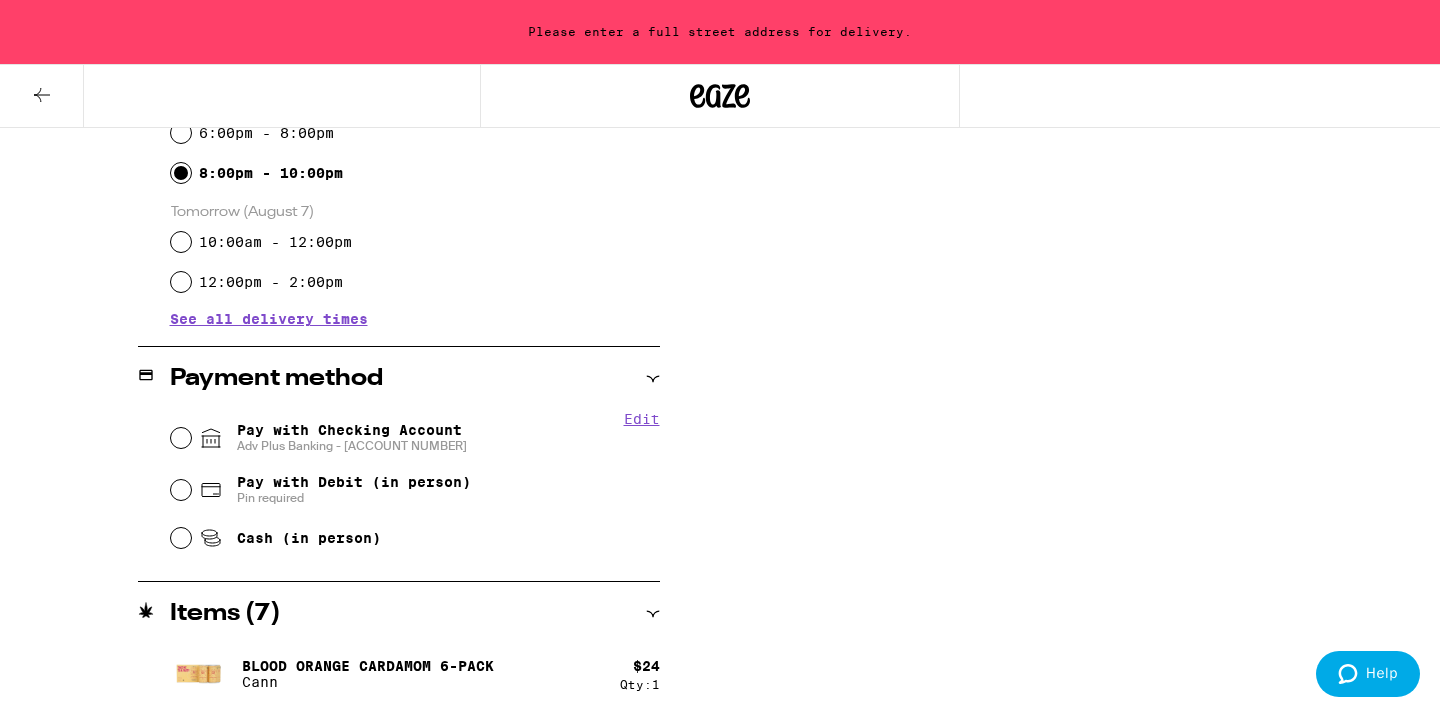 scroll, scrollTop: 644, scrollLeft: 0, axis: vertical 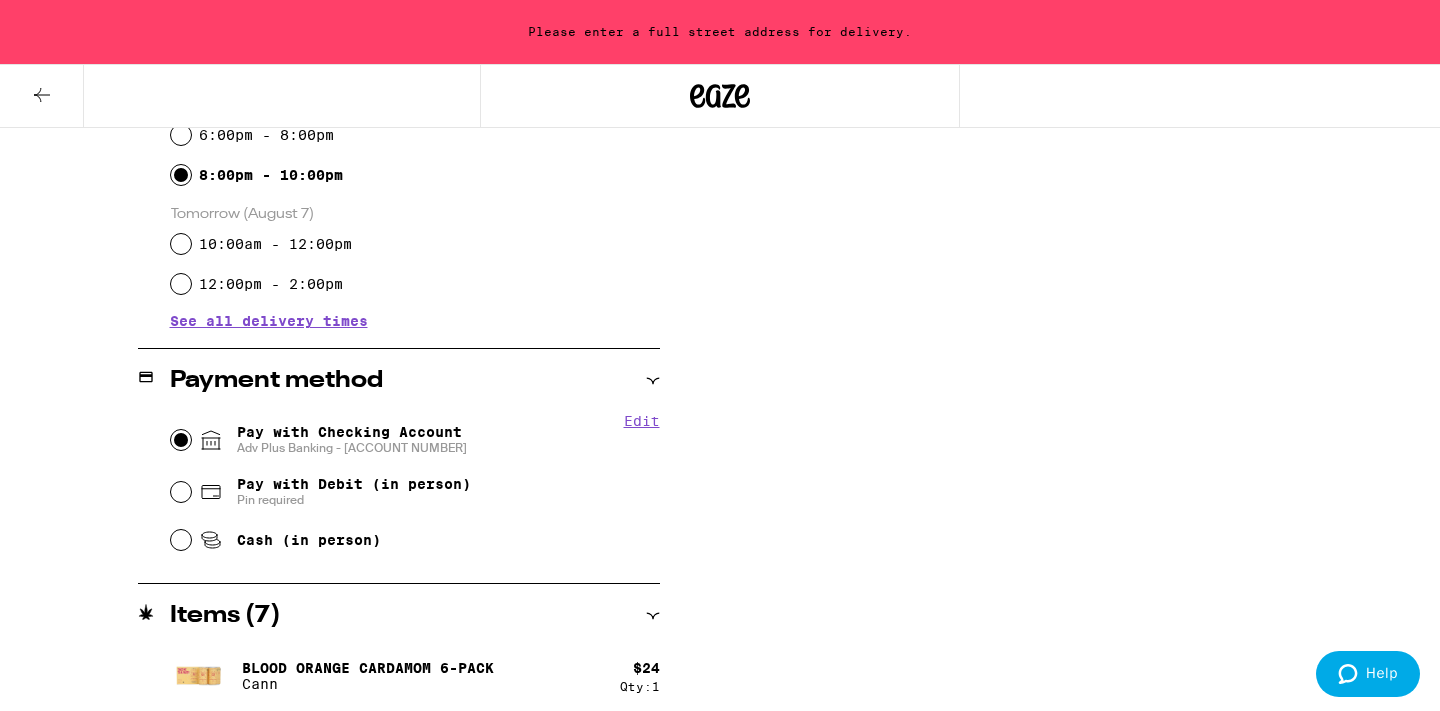 click on "Pay with Checking Account Adv Plus Banking - [ACCOUNT NUMBER]" at bounding box center (181, 440) 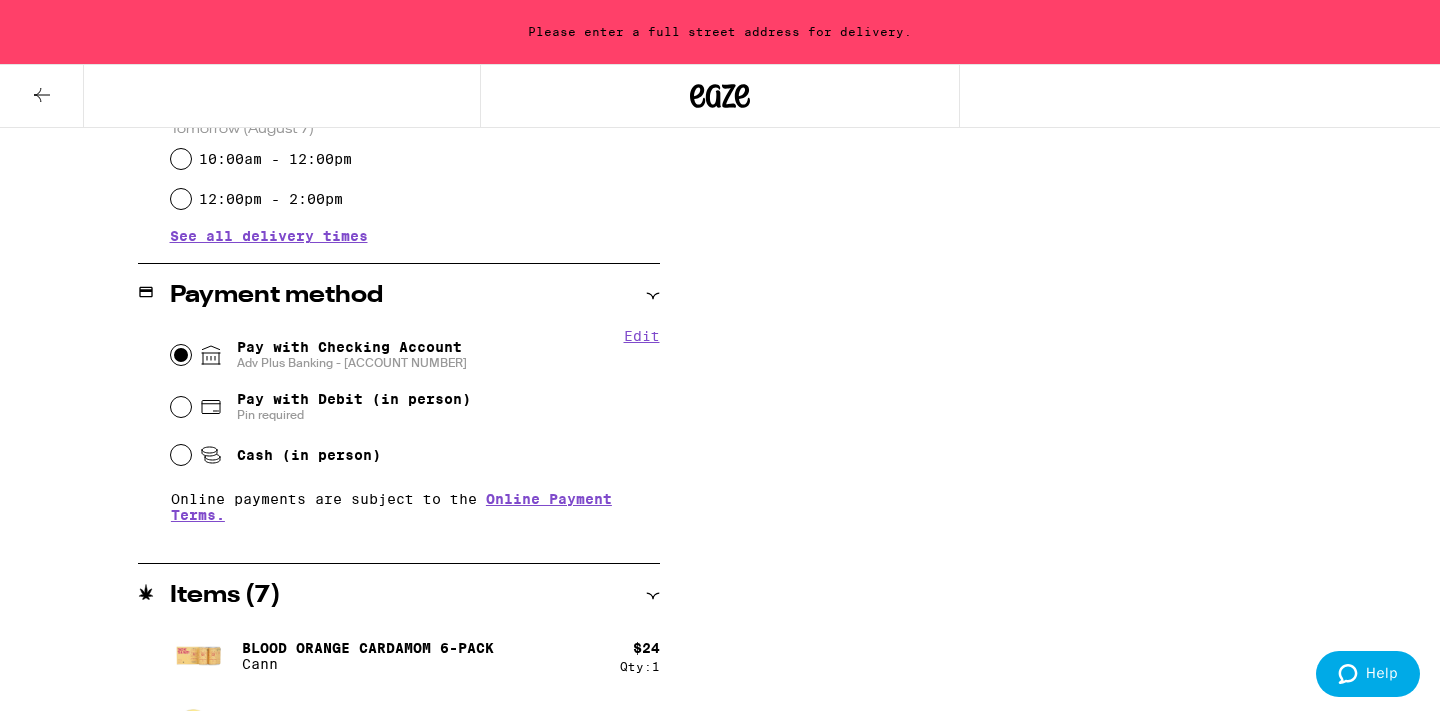 scroll, scrollTop: 708, scrollLeft: 0, axis: vertical 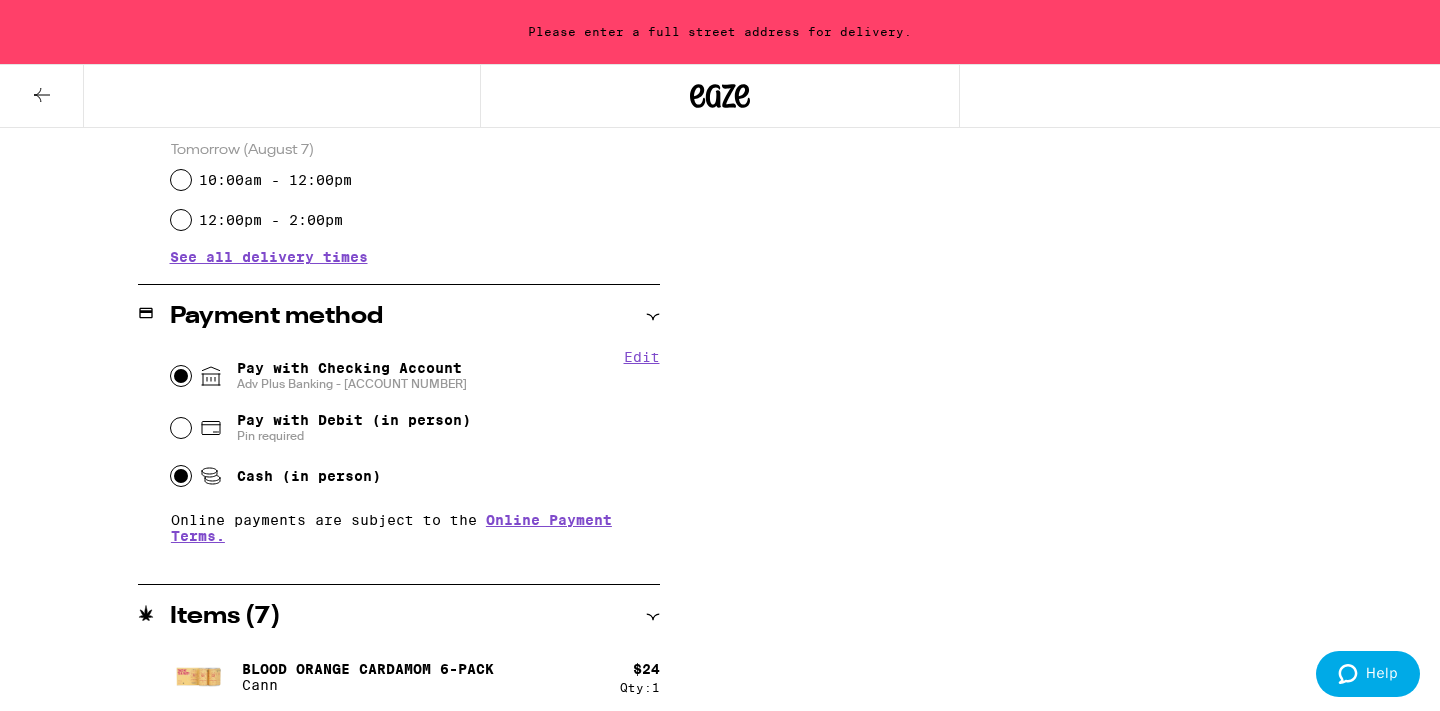 click on "Cash (in person)" at bounding box center [181, 476] 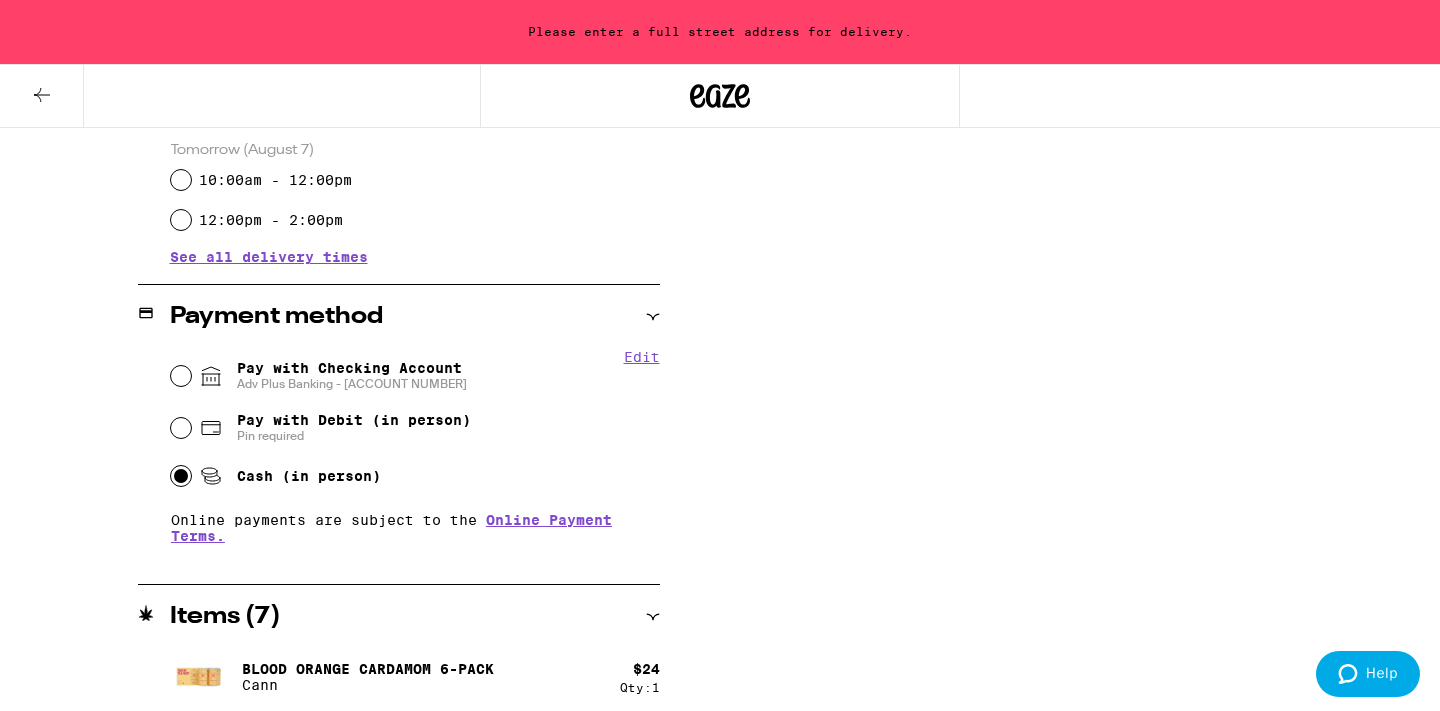 radio on "true" 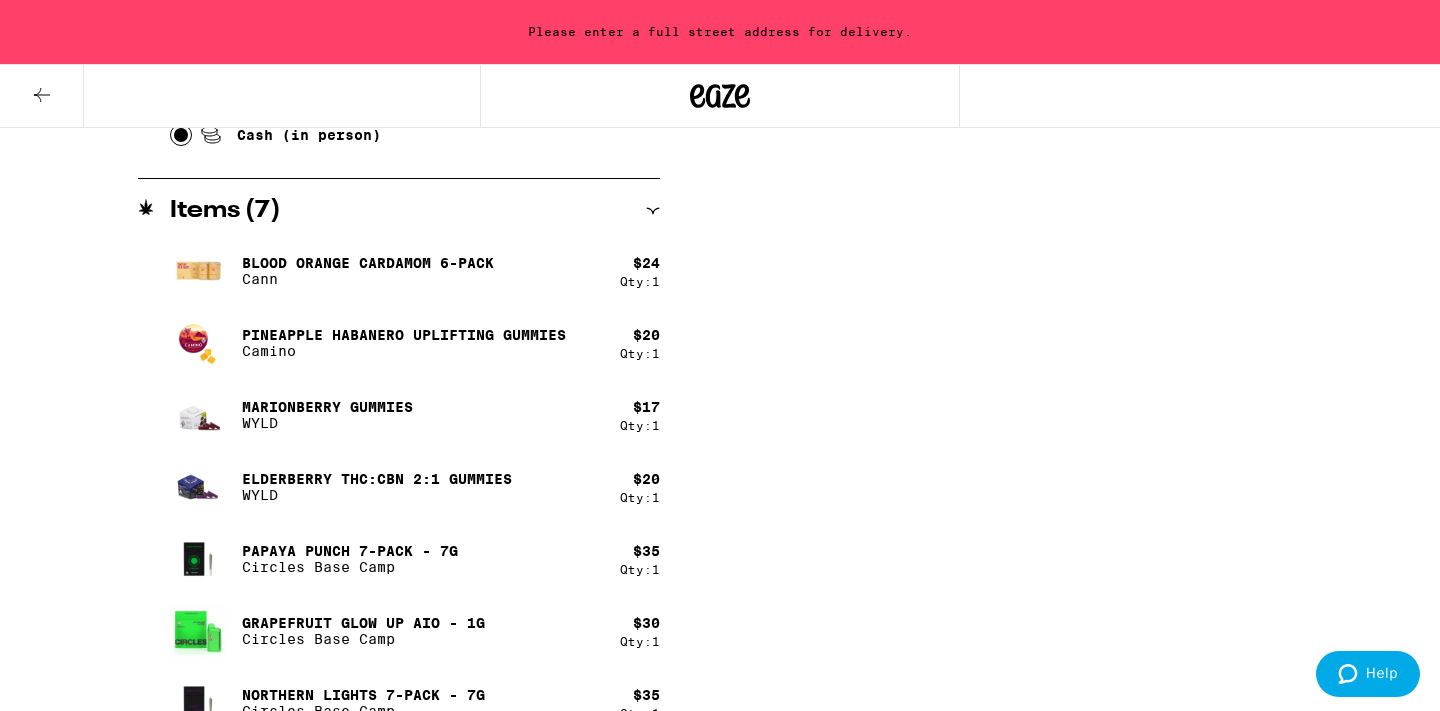 scroll, scrollTop: 1086, scrollLeft: 0, axis: vertical 